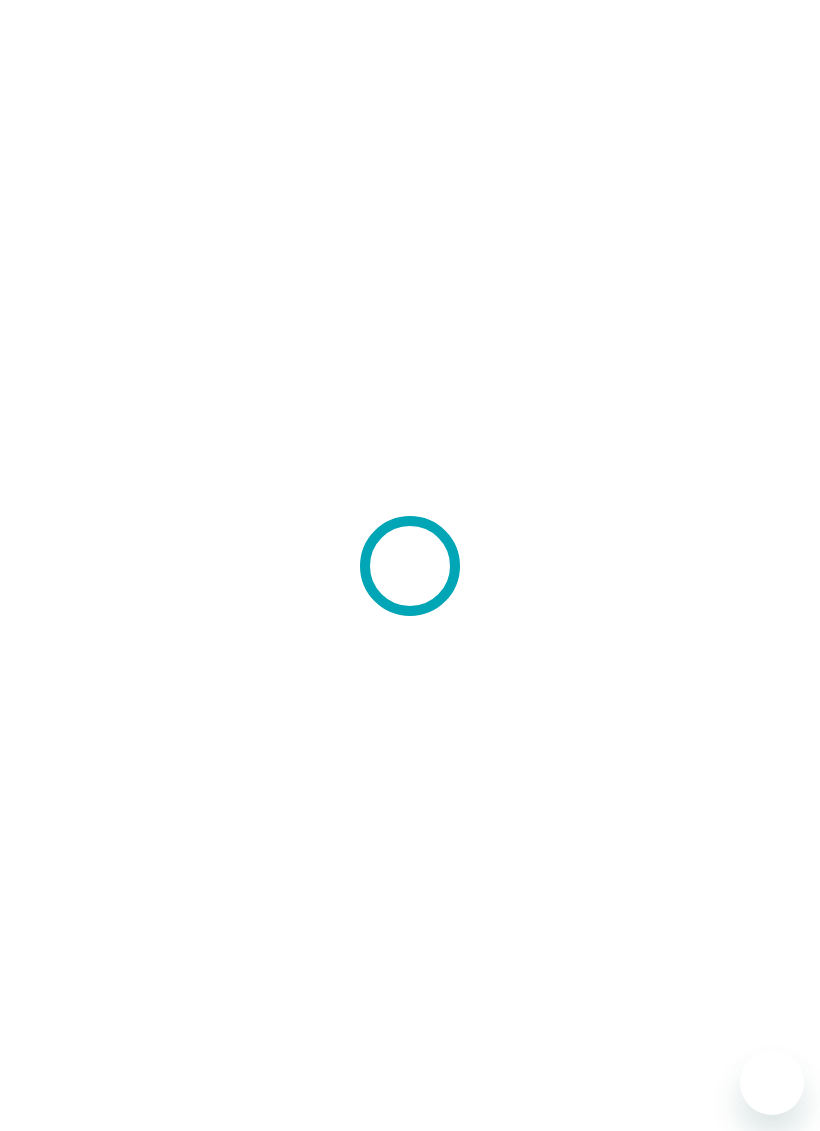 scroll, scrollTop: 0, scrollLeft: 0, axis: both 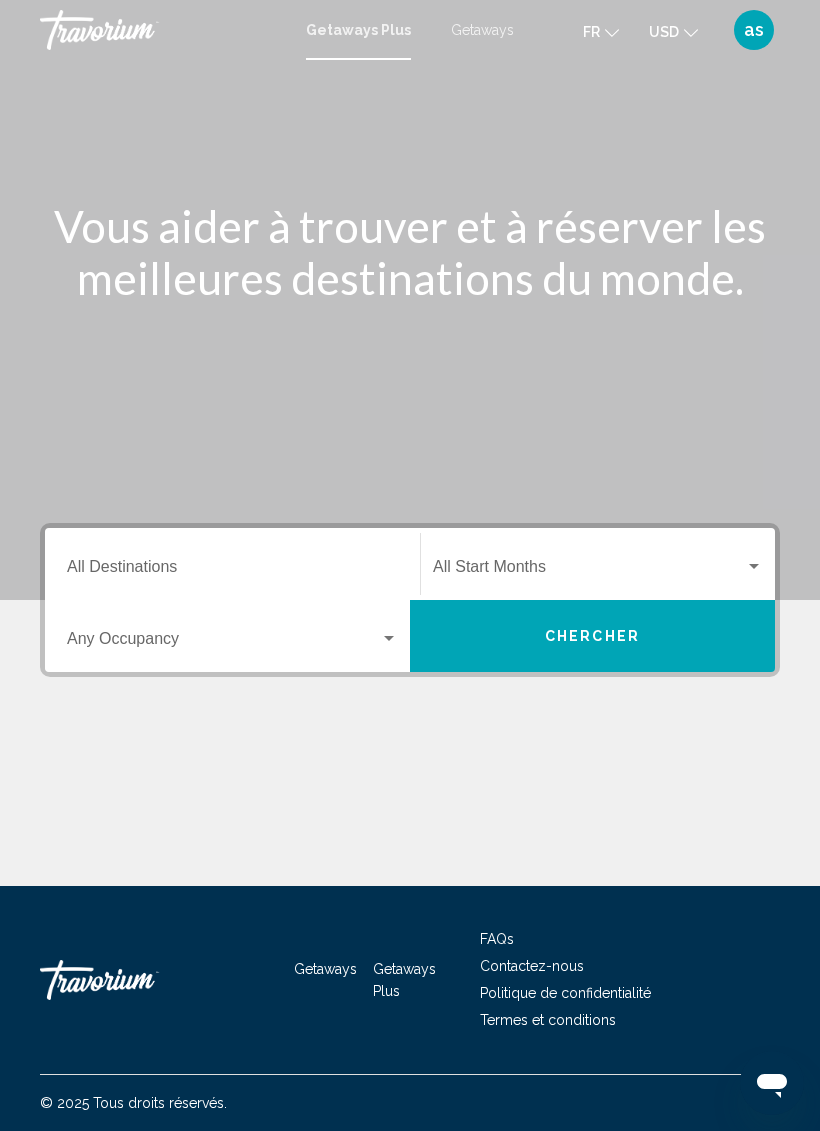 click on "USD" 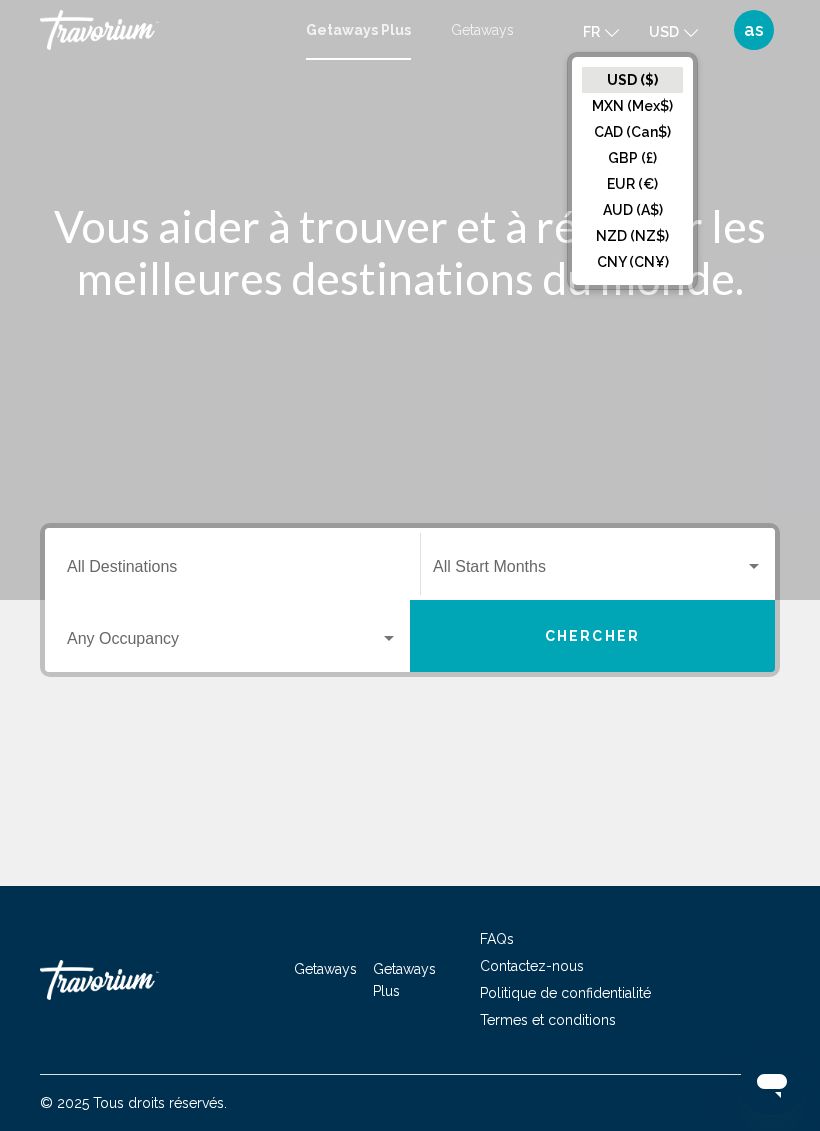 click on "EUR (€)" 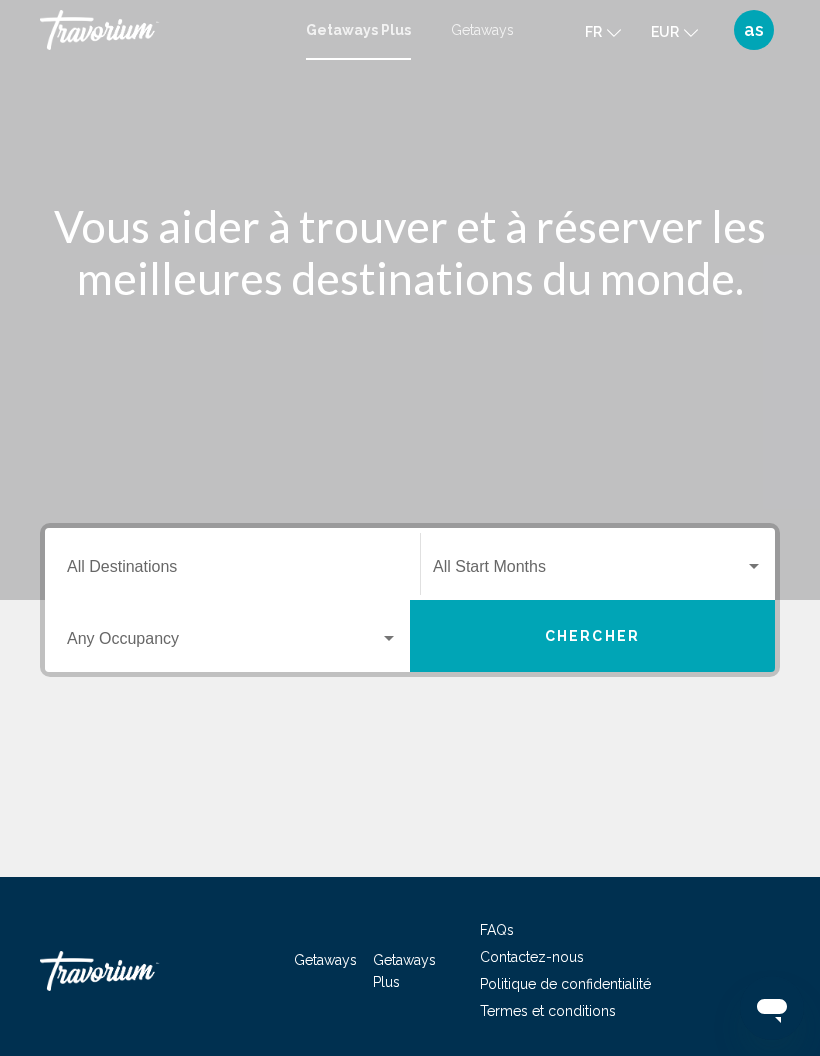 click on "Destination All Destinations" at bounding box center (232, 571) 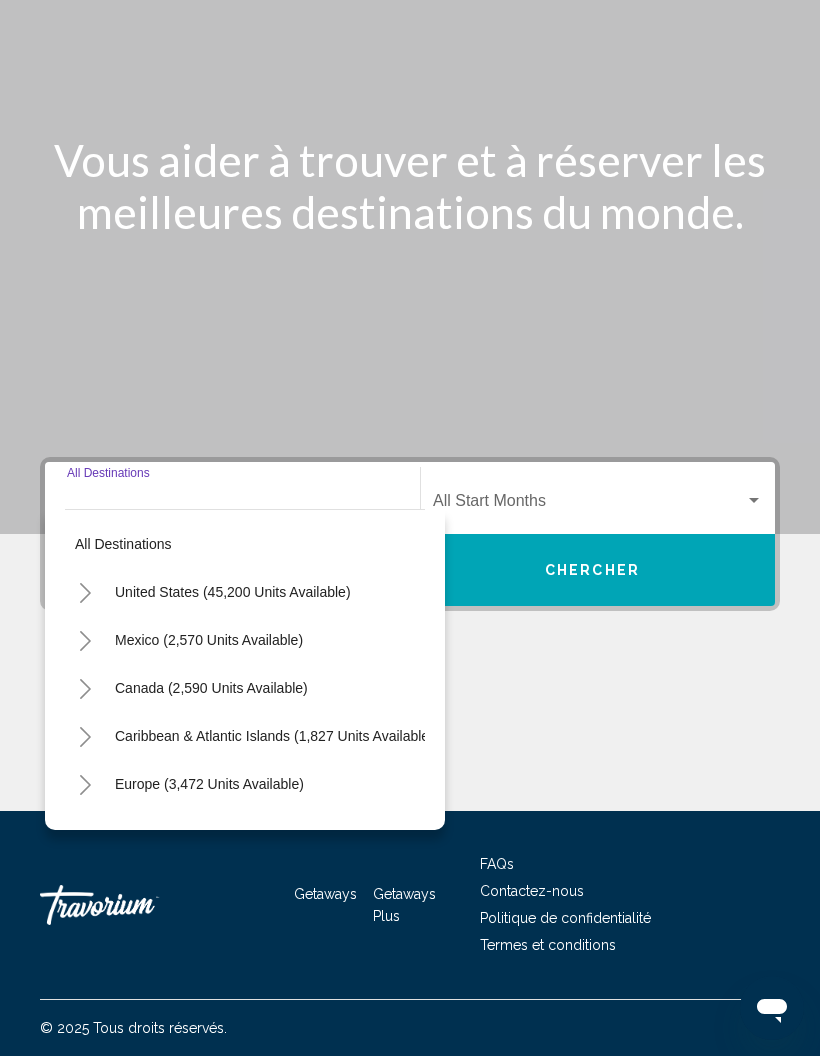 scroll, scrollTop: 80, scrollLeft: 0, axis: vertical 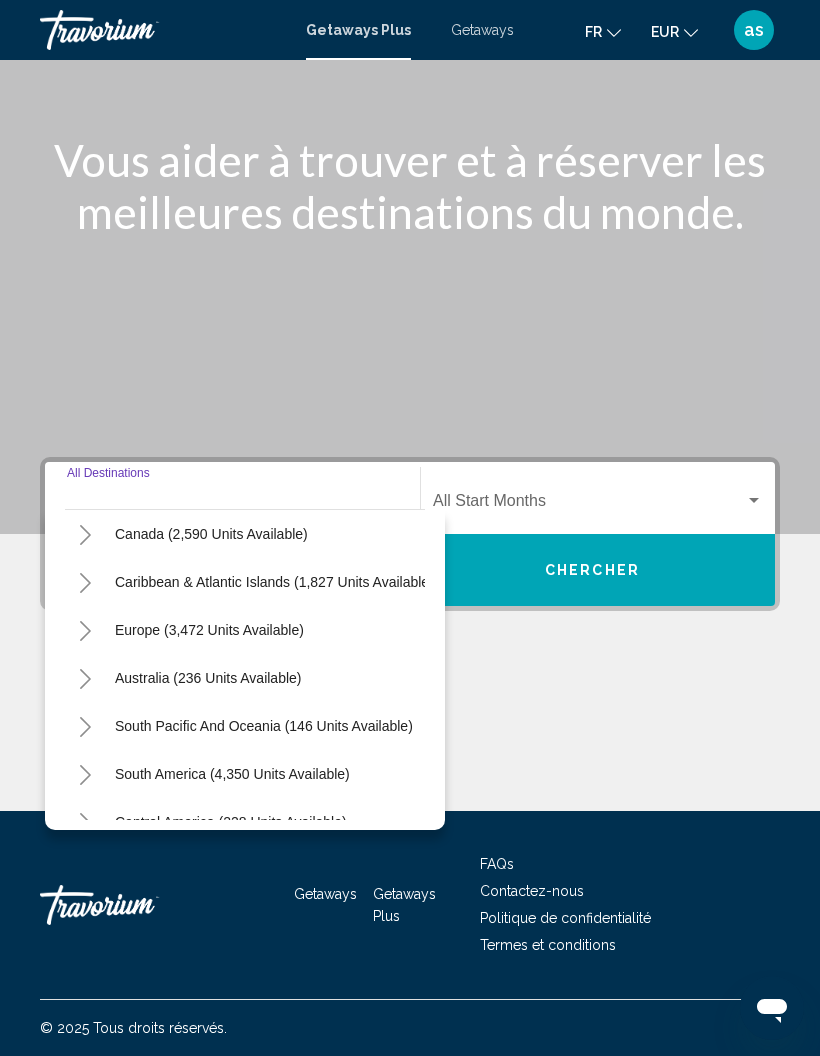click 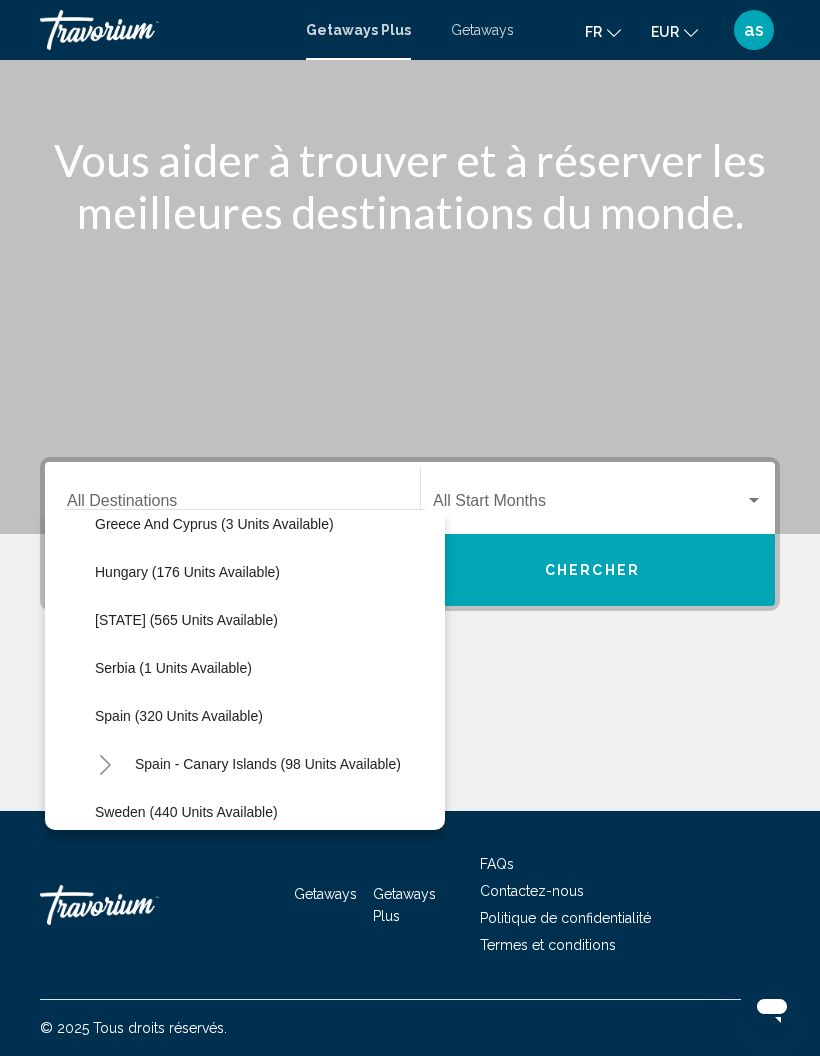 scroll, scrollTop: 594, scrollLeft: 0, axis: vertical 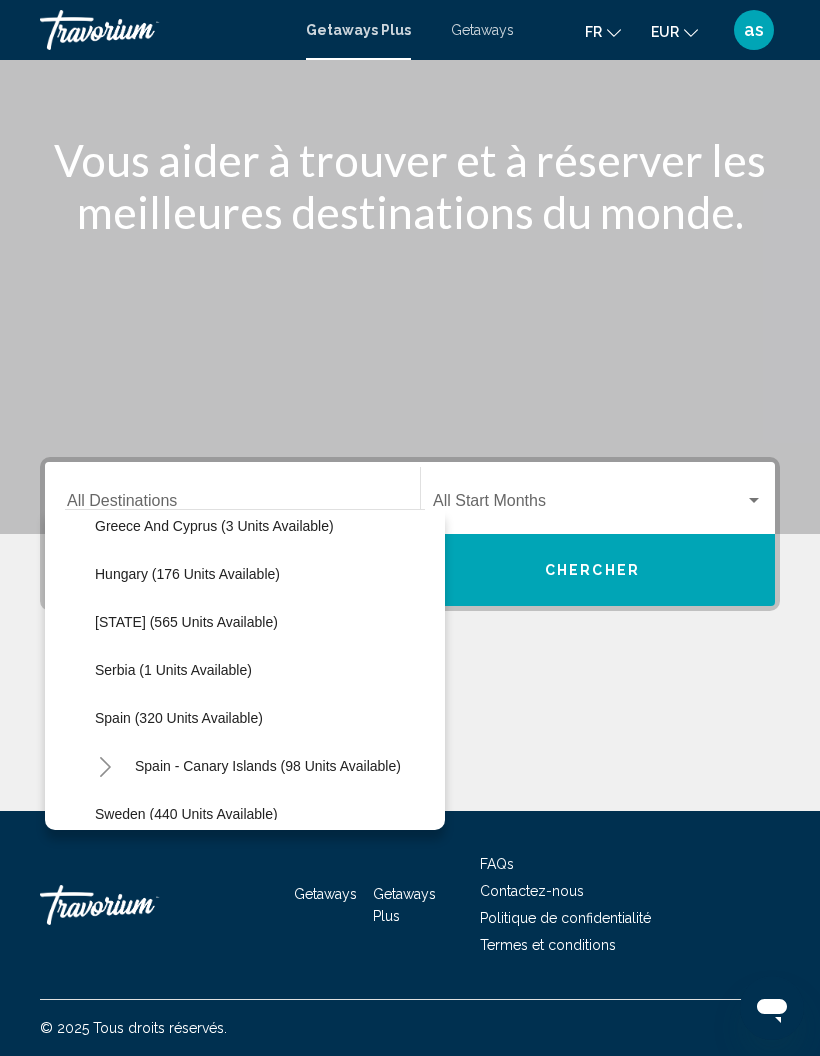 click at bounding box center (410, 736) 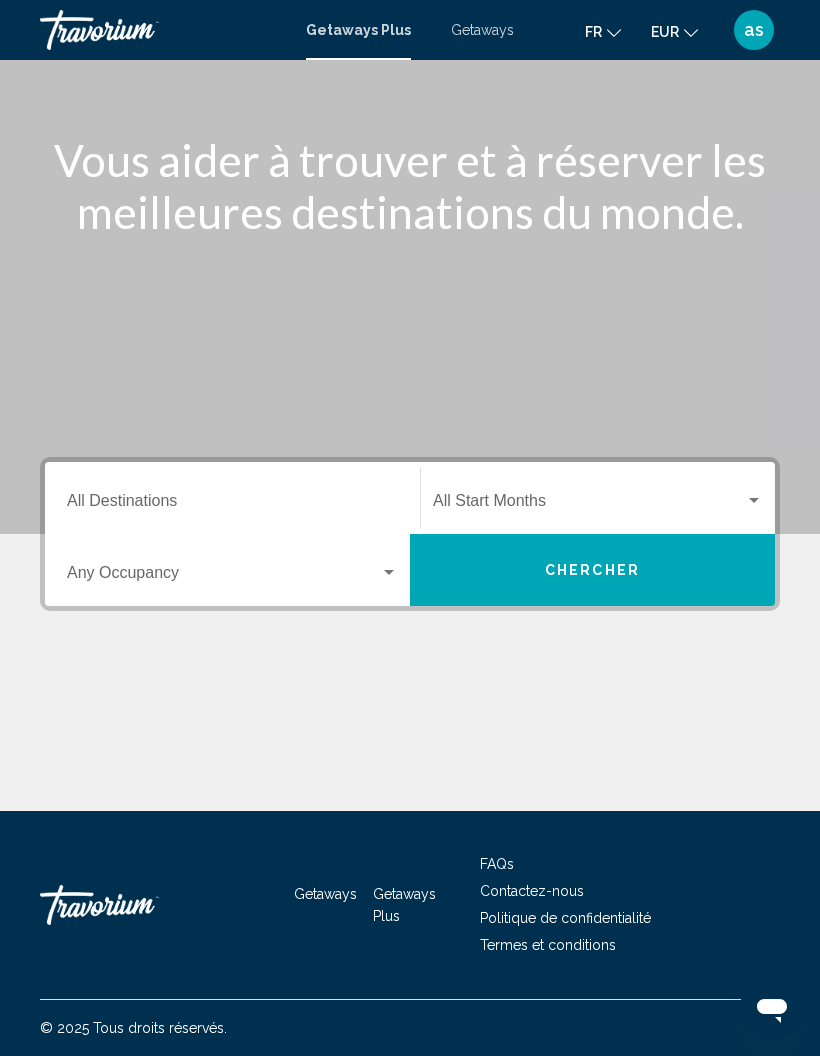 click on "Destination All Destinations" at bounding box center [232, 505] 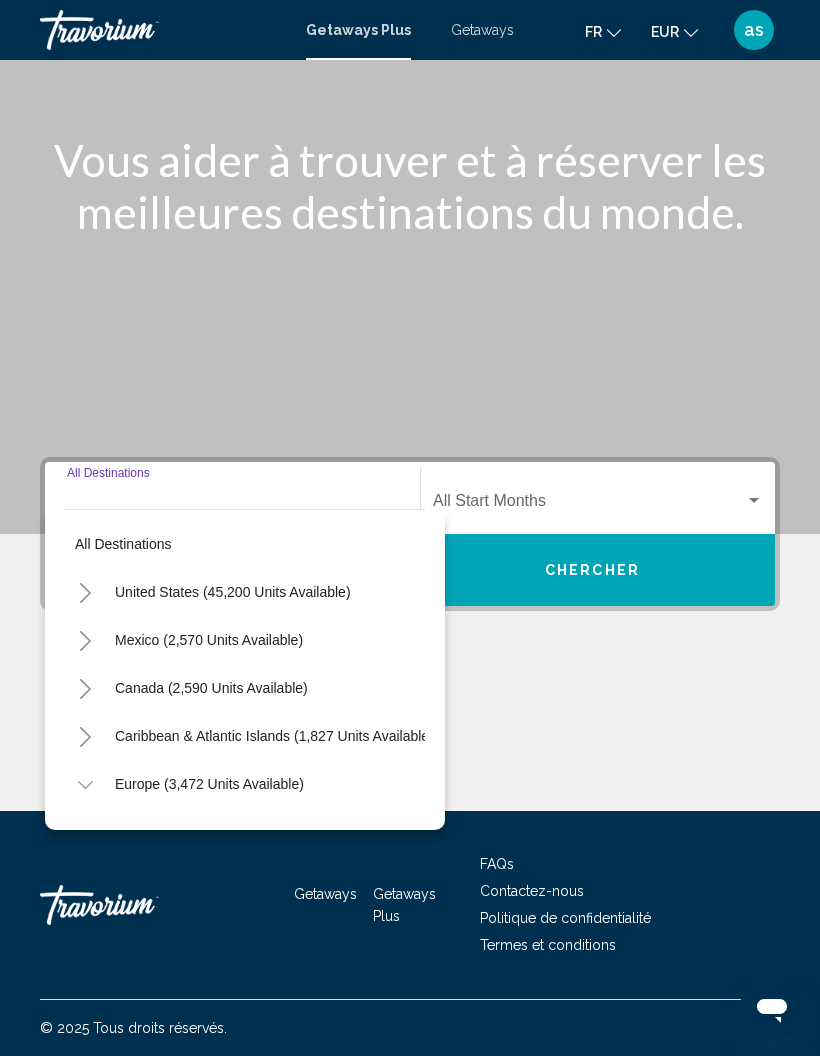 click 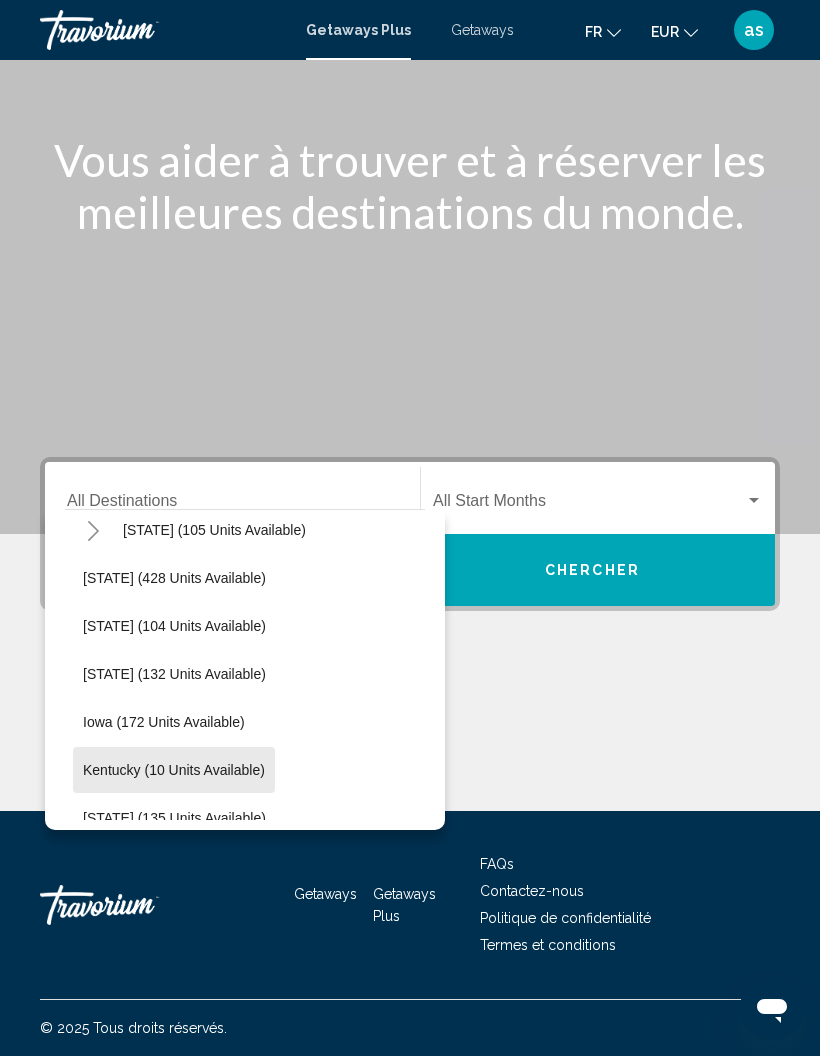 scroll, scrollTop: 445, scrollLeft: 12, axis: both 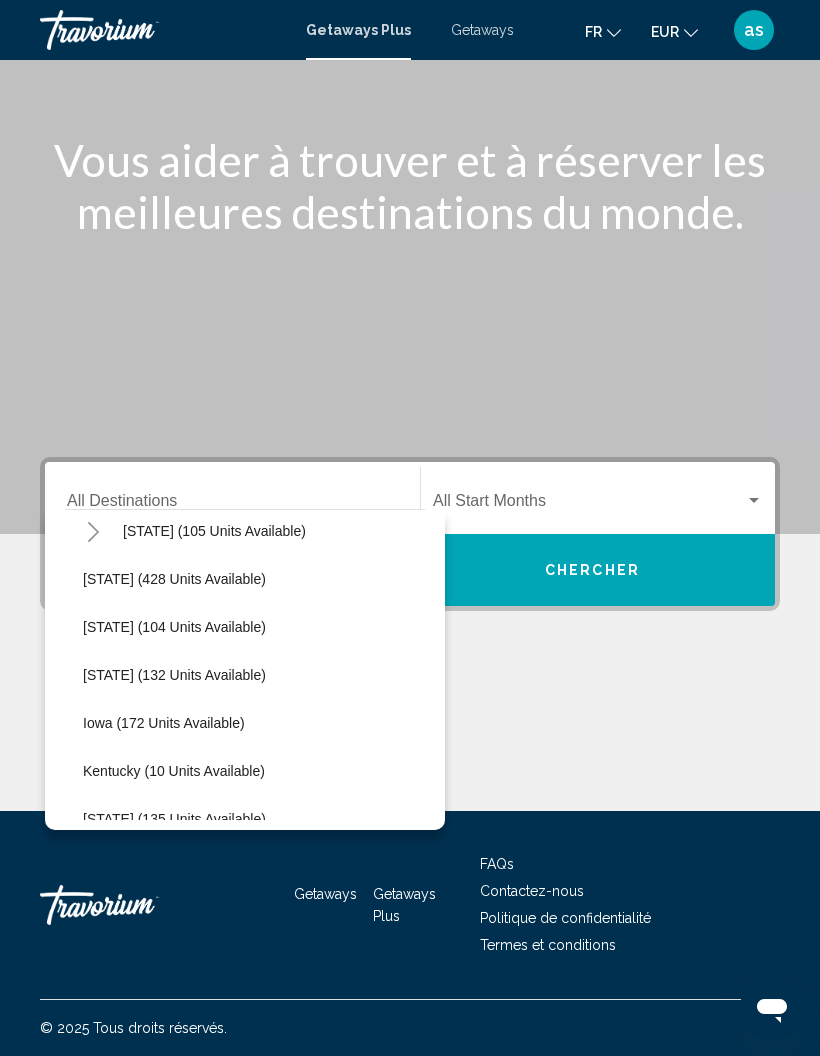 click at bounding box center [410, 736] 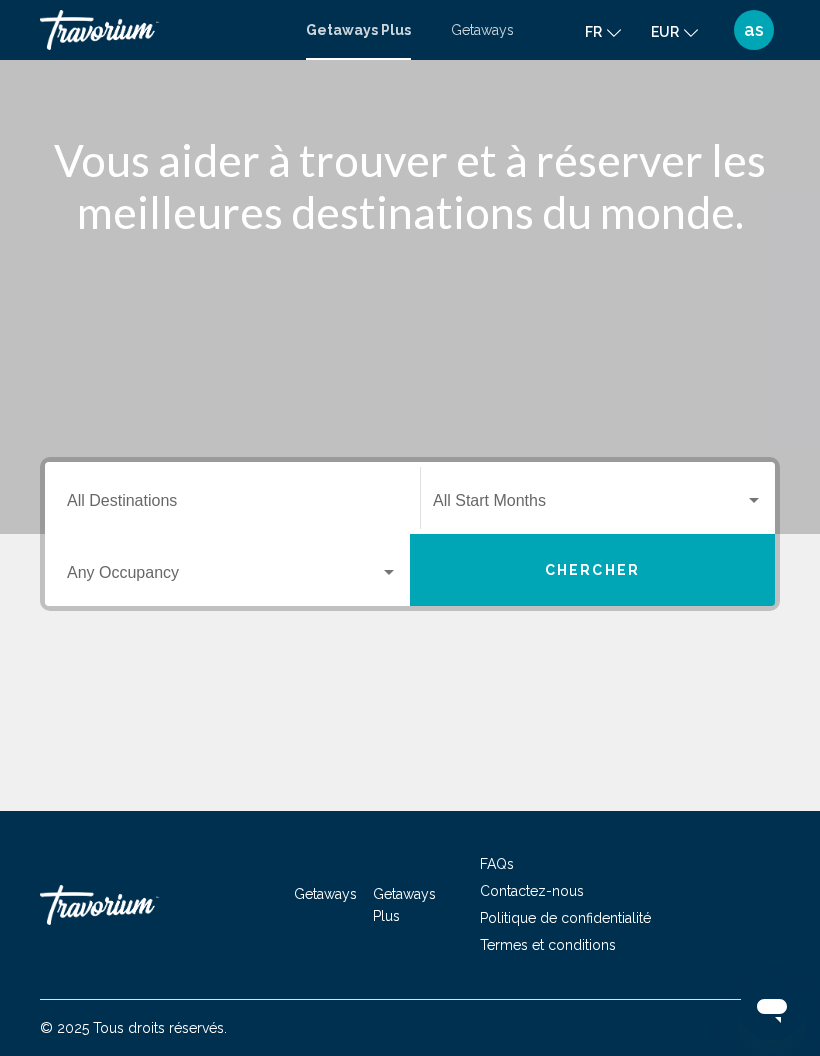 click on "Destination All Destinations" at bounding box center (232, 505) 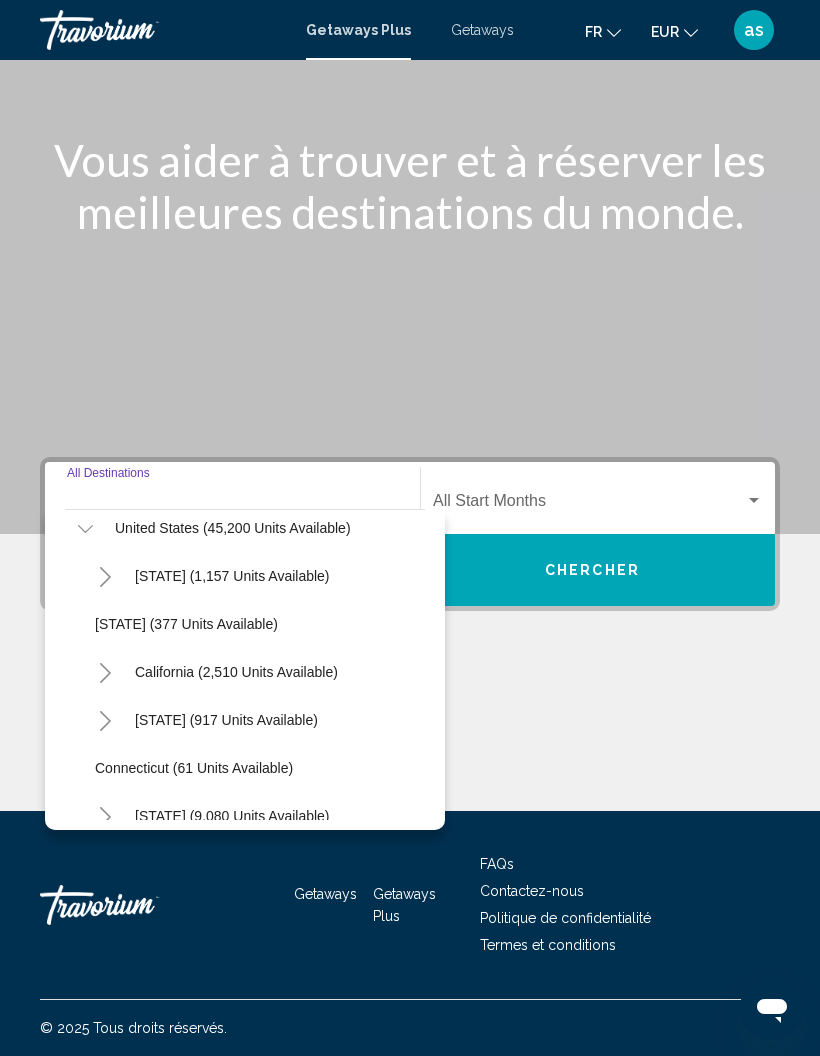 scroll, scrollTop: 63, scrollLeft: 0, axis: vertical 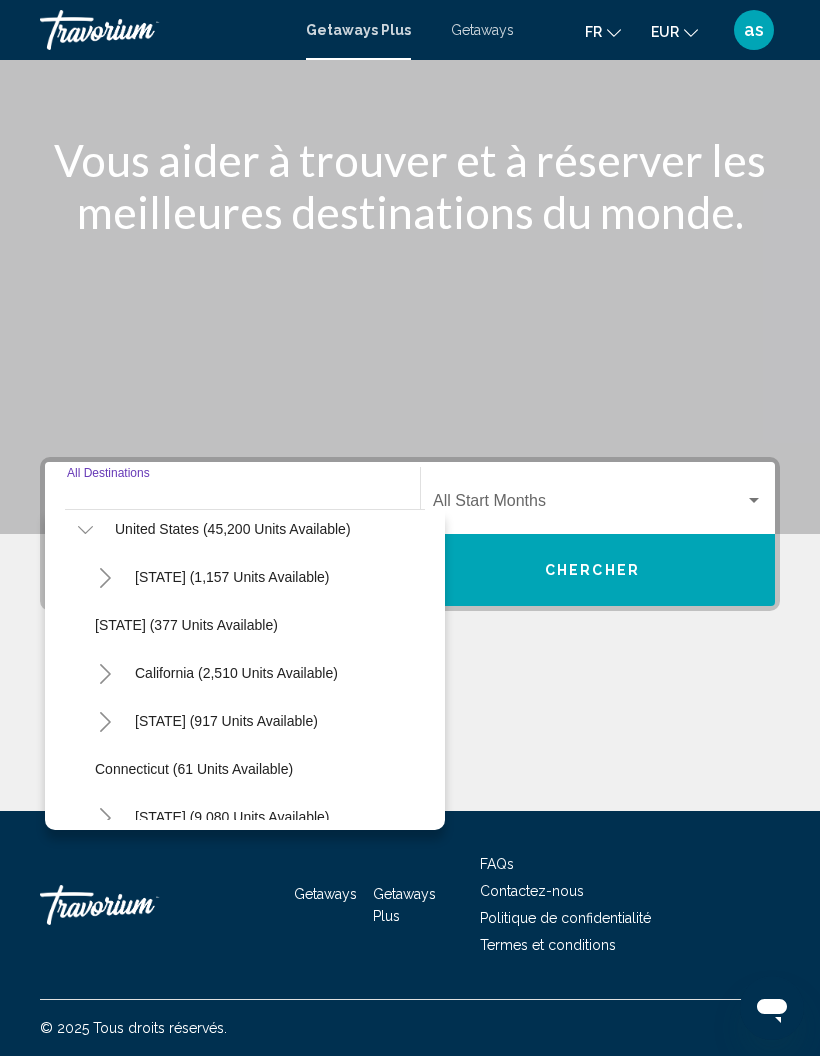 click 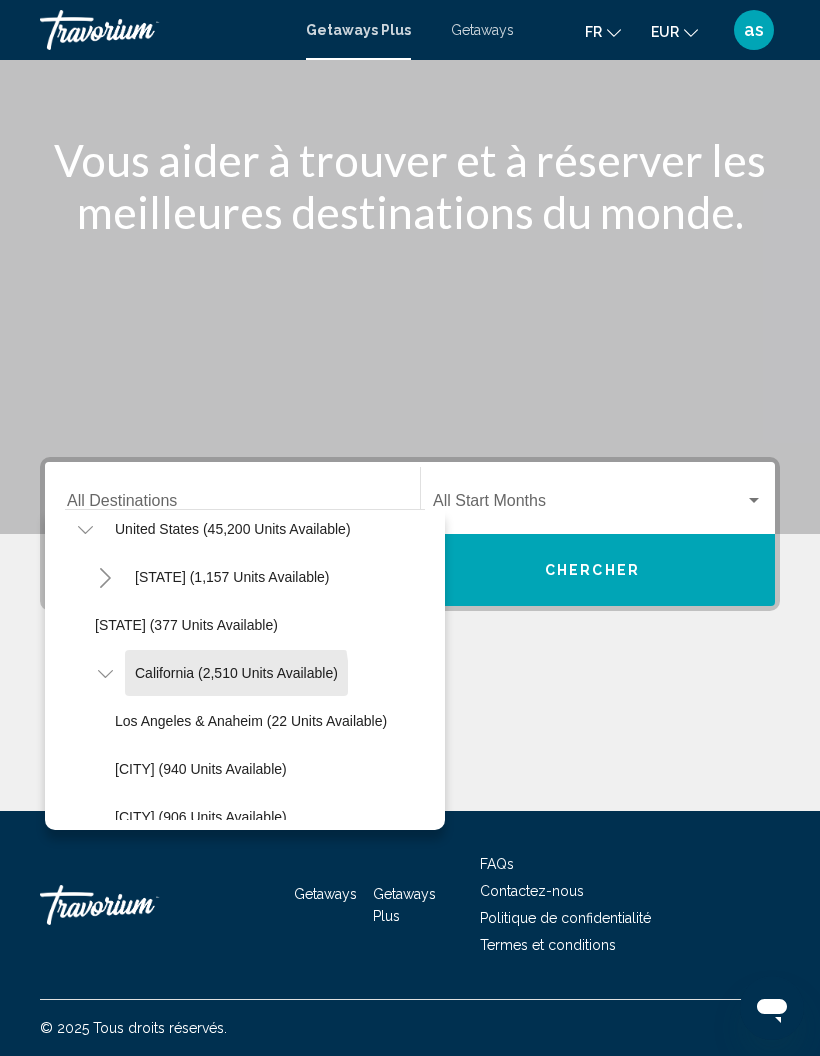 click on "California (2,510 units available)" 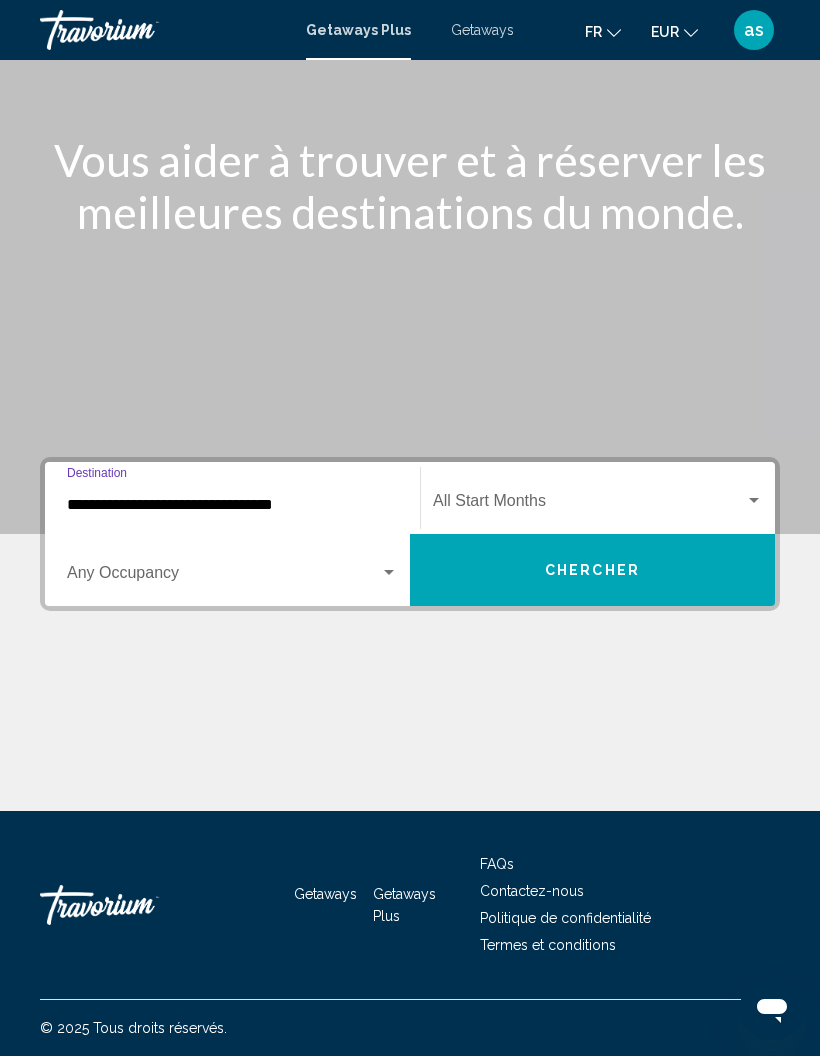 click on "Chercher" at bounding box center (592, 571) 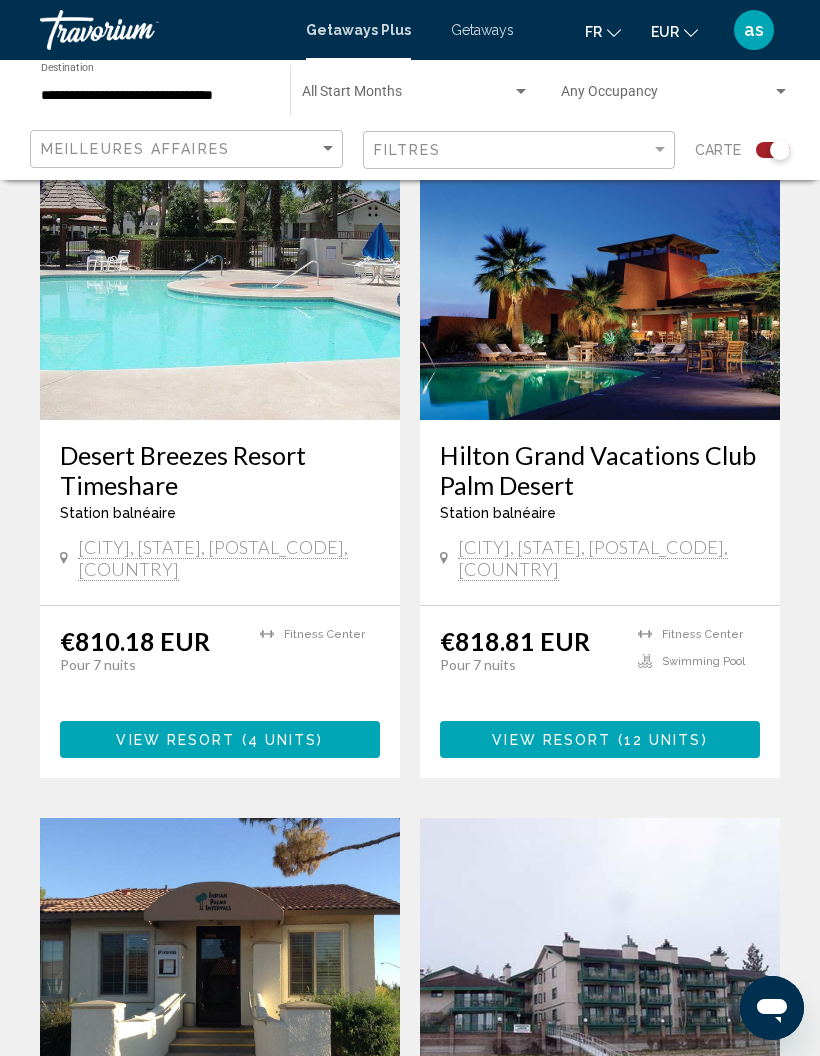scroll, scrollTop: 2728, scrollLeft: 0, axis: vertical 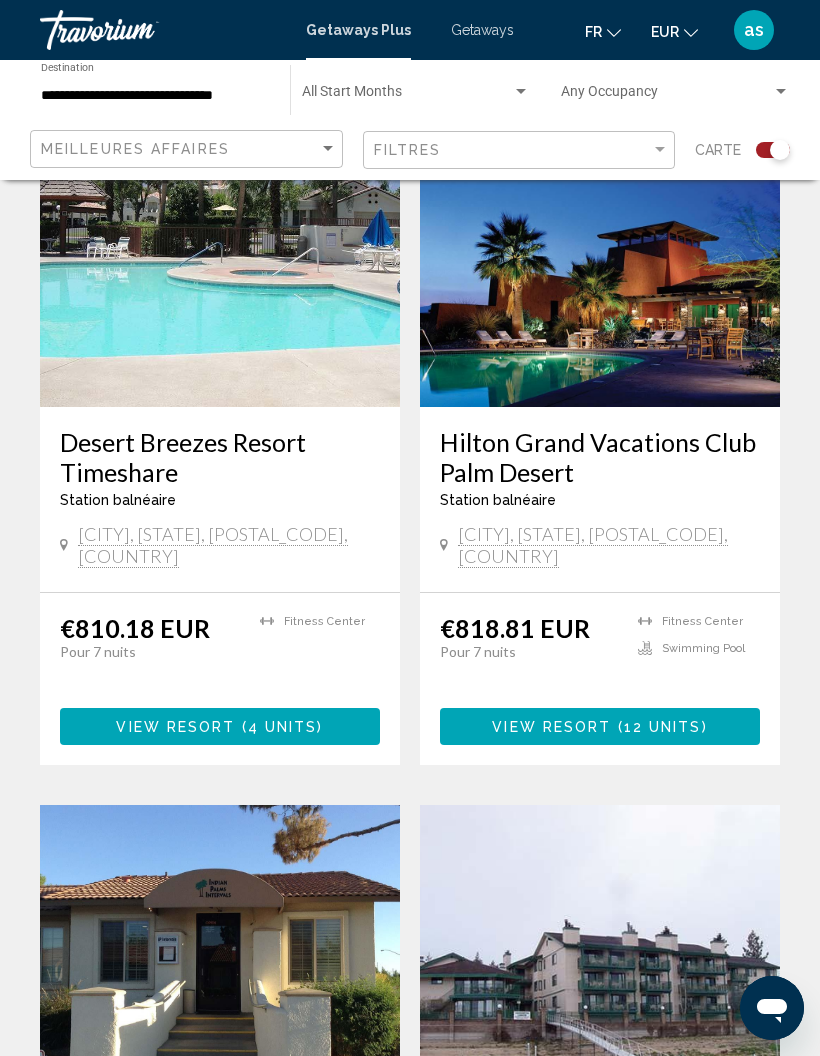 click at bounding box center [781, 91] 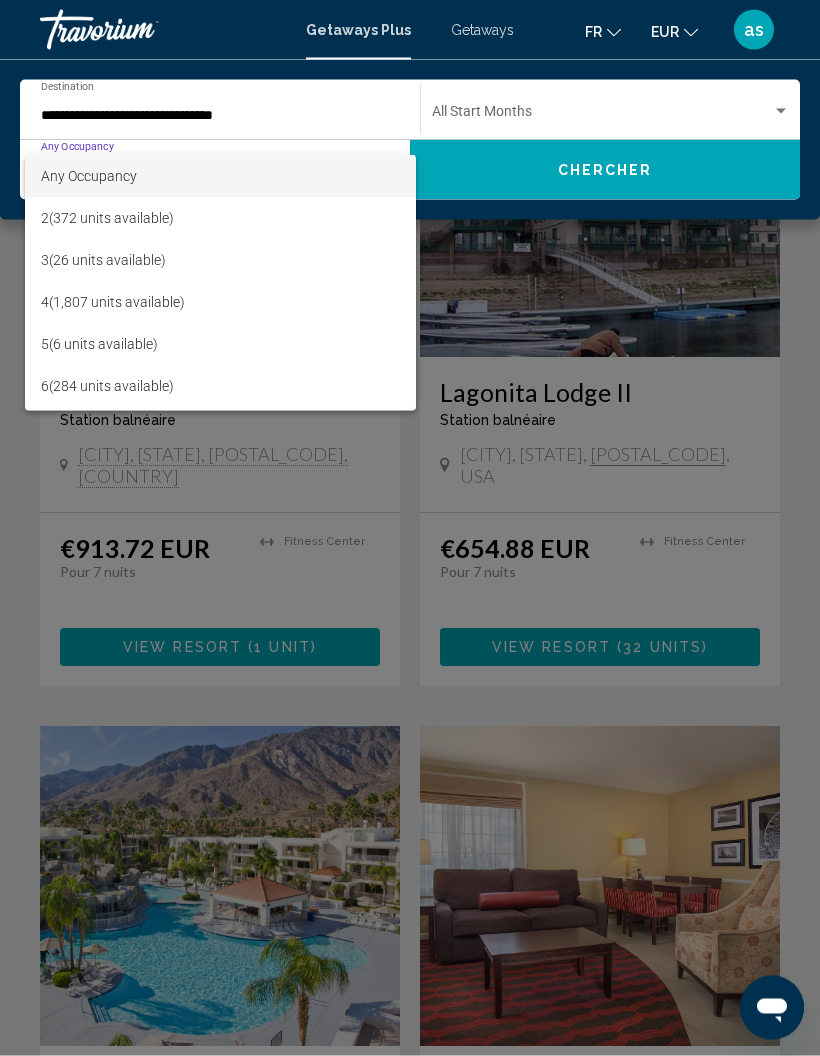 scroll, scrollTop: 3519, scrollLeft: 0, axis: vertical 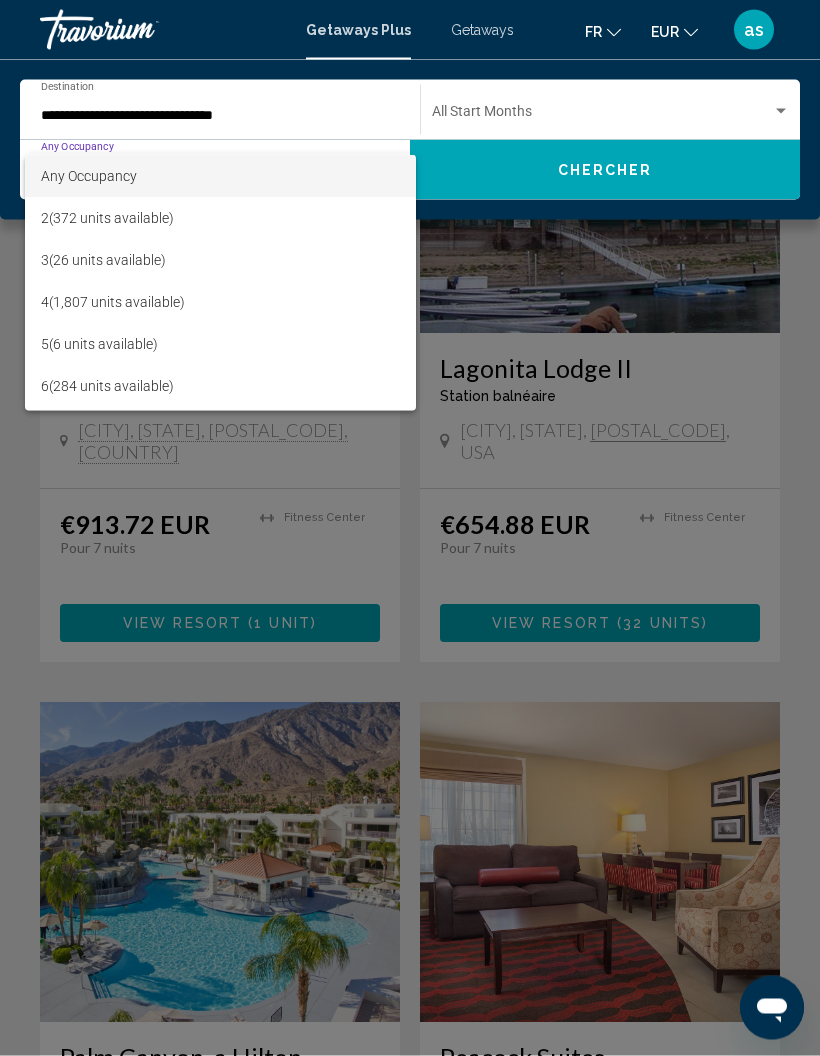 click at bounding box center [410, 528] 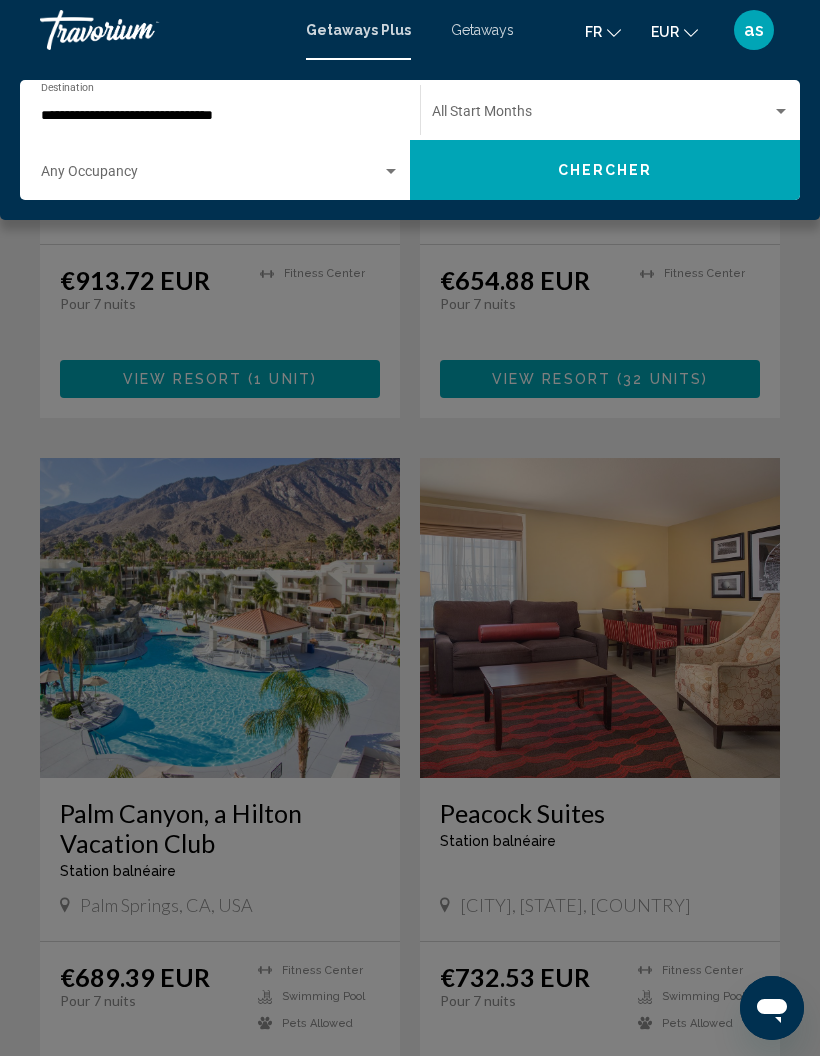 scroll, scrollTop: 3763, scrollLeft: 0, axis: vertical 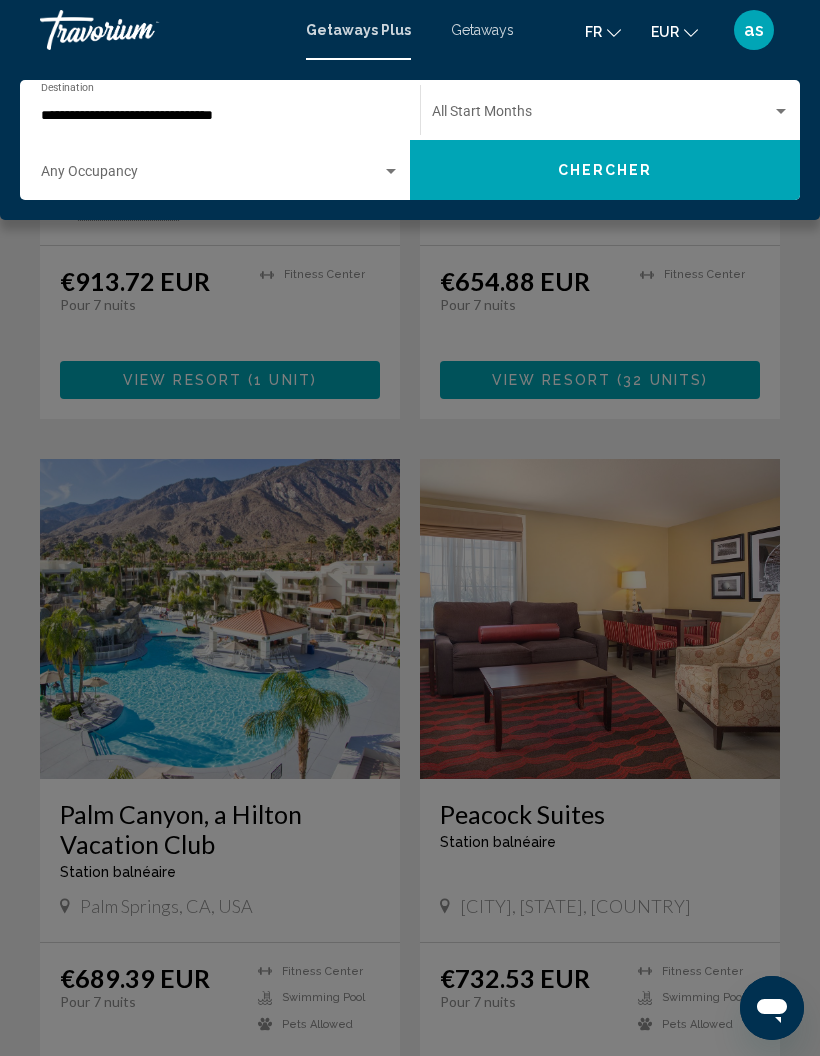 click 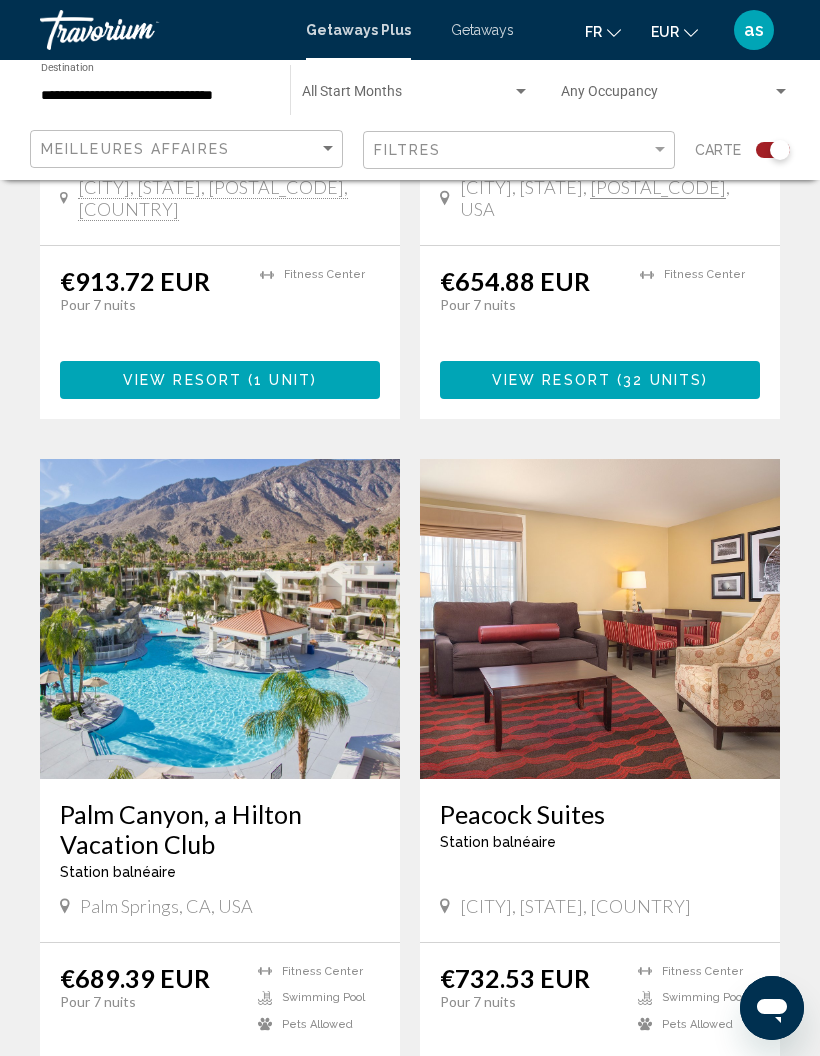 click at bounding box center (220, 619) 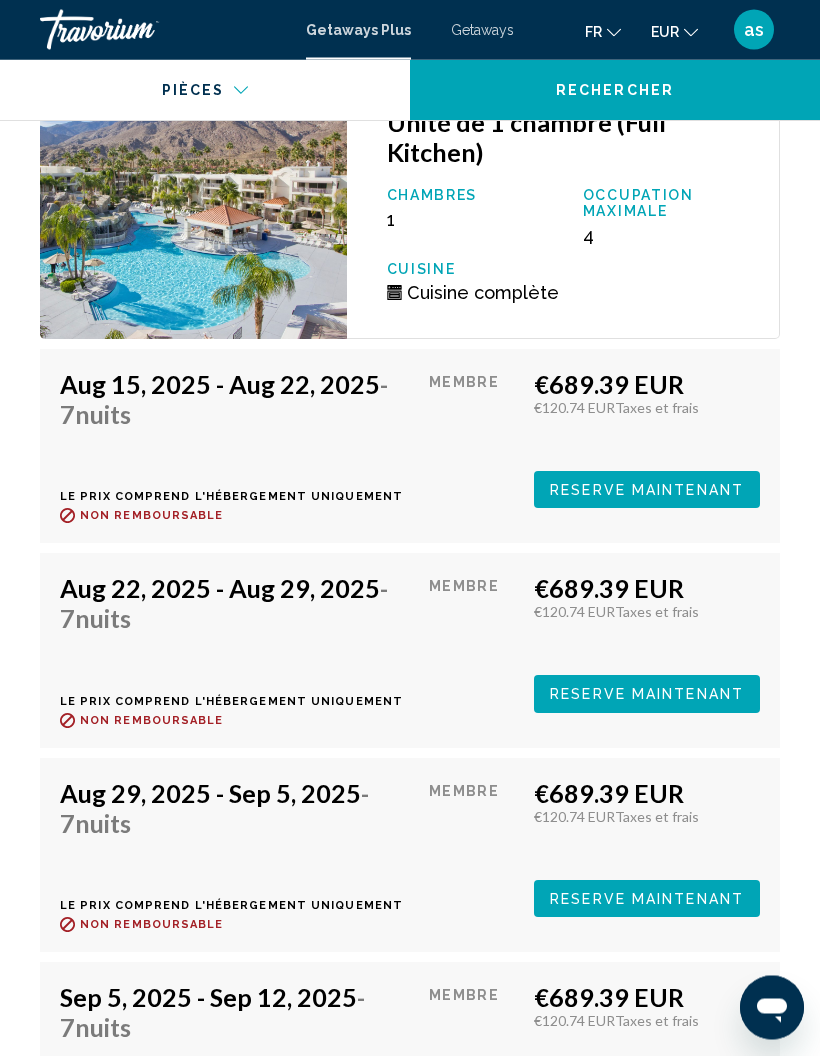 scroll, scrollTop: 4140, scrollLeft: 0, axis: vertical 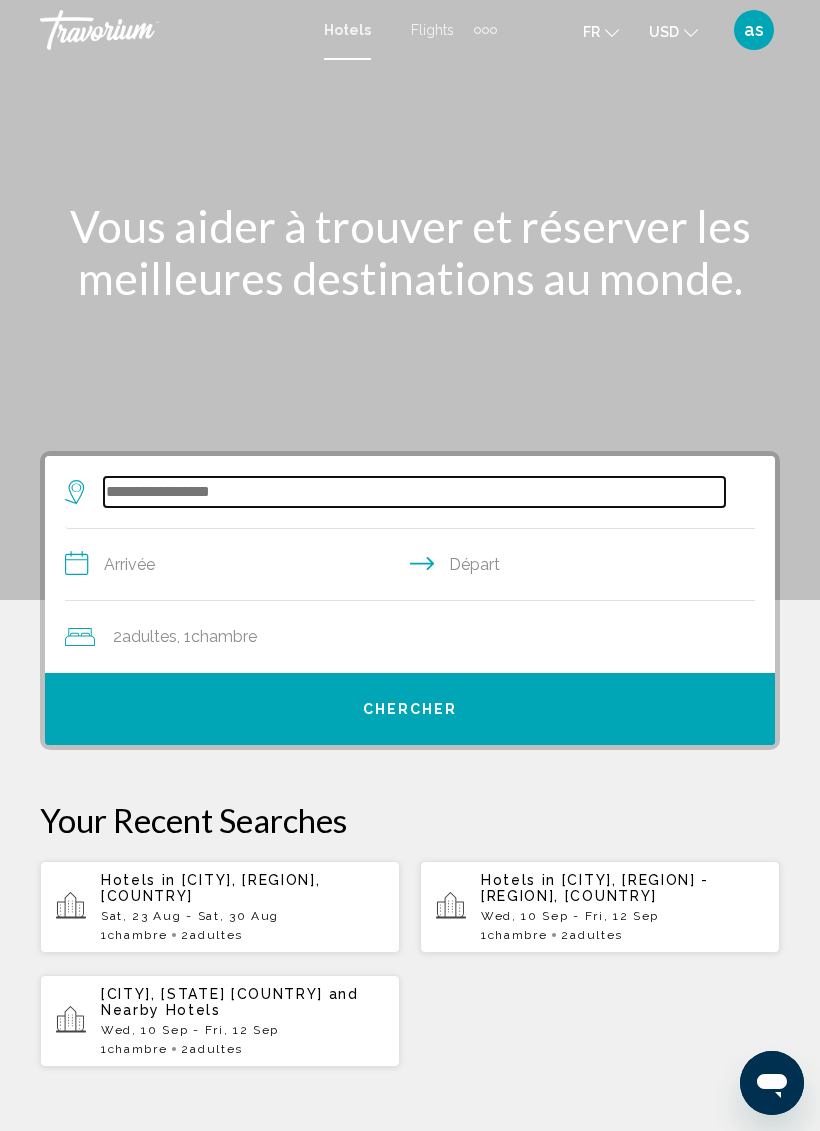 click at bounding box center (414, 492) 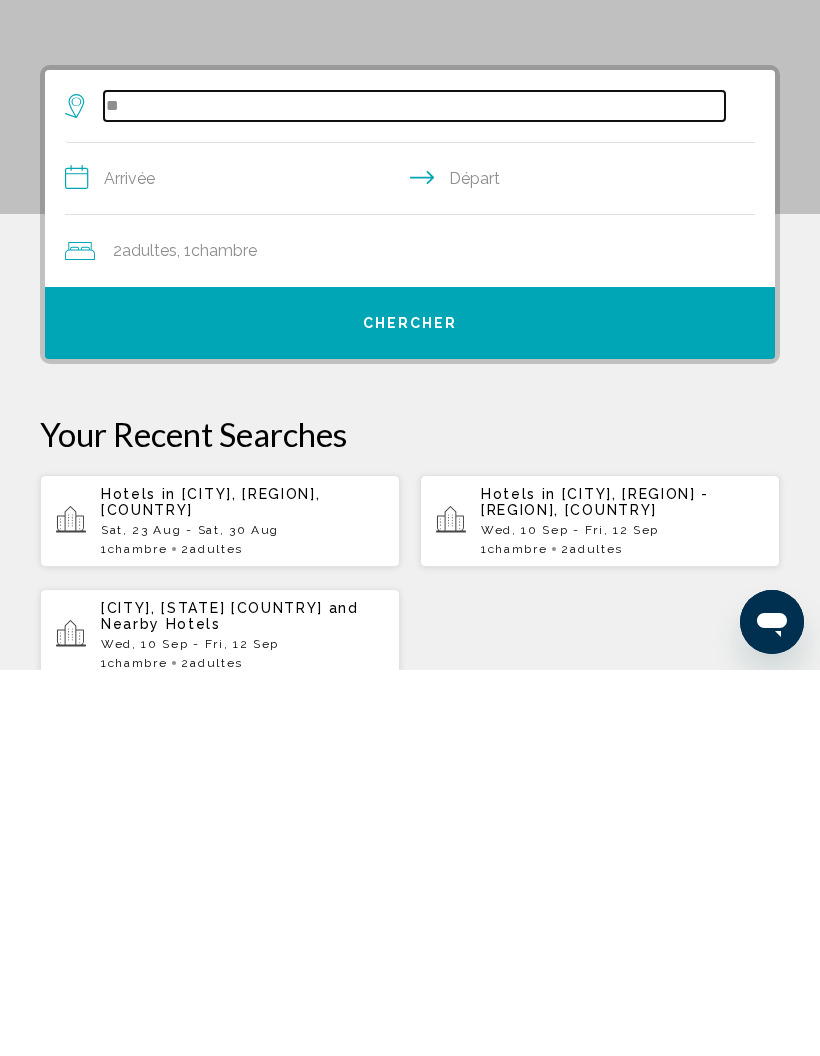 type on "*" 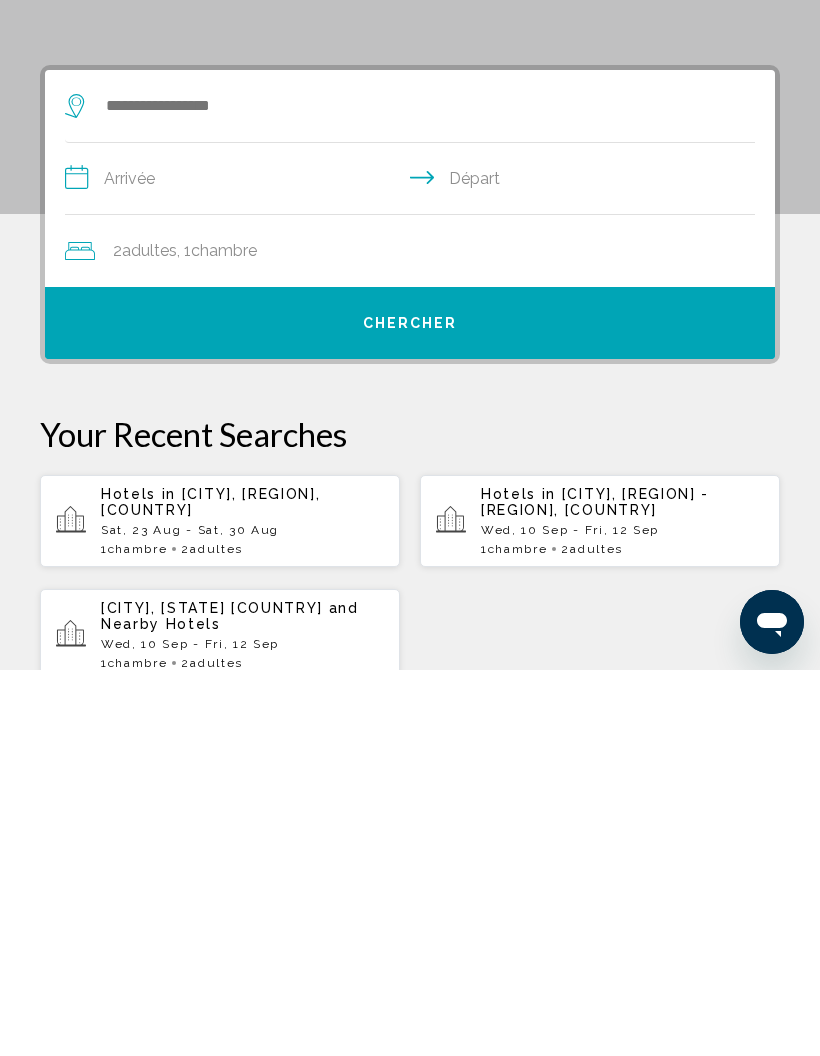 scroll, scrollTop: 386, scrollLeft: 0, axis: vertical 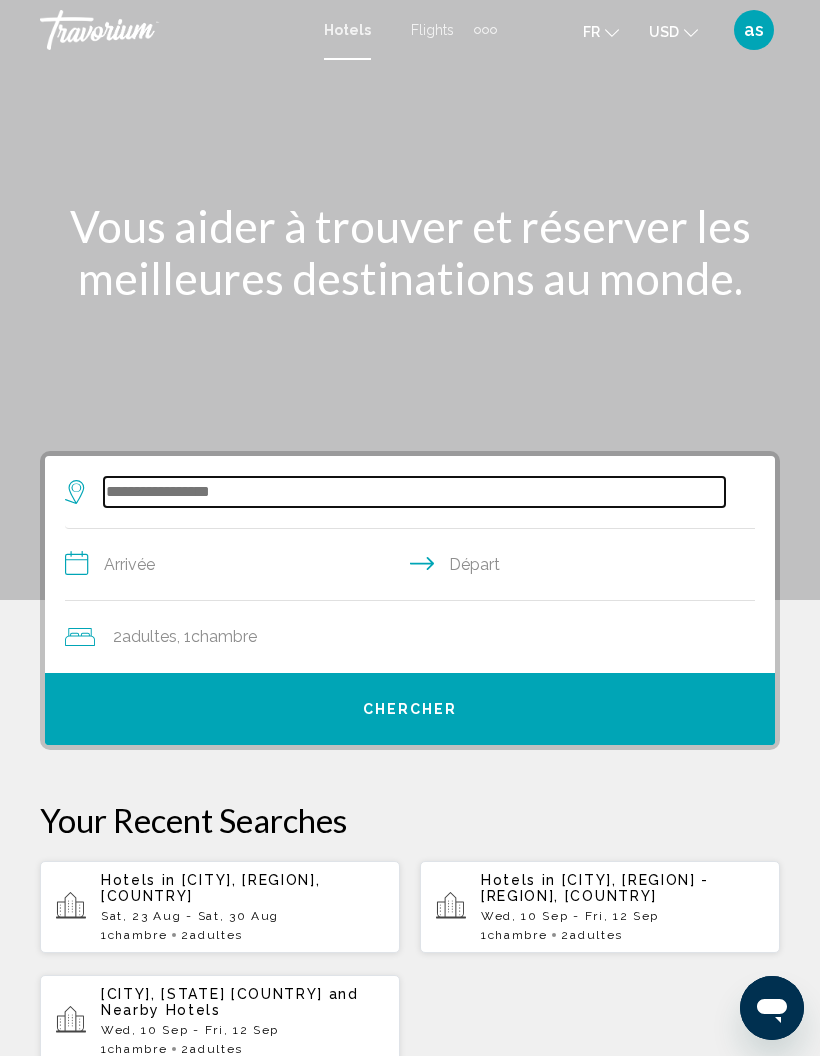 click at bounding box center [414, 492] 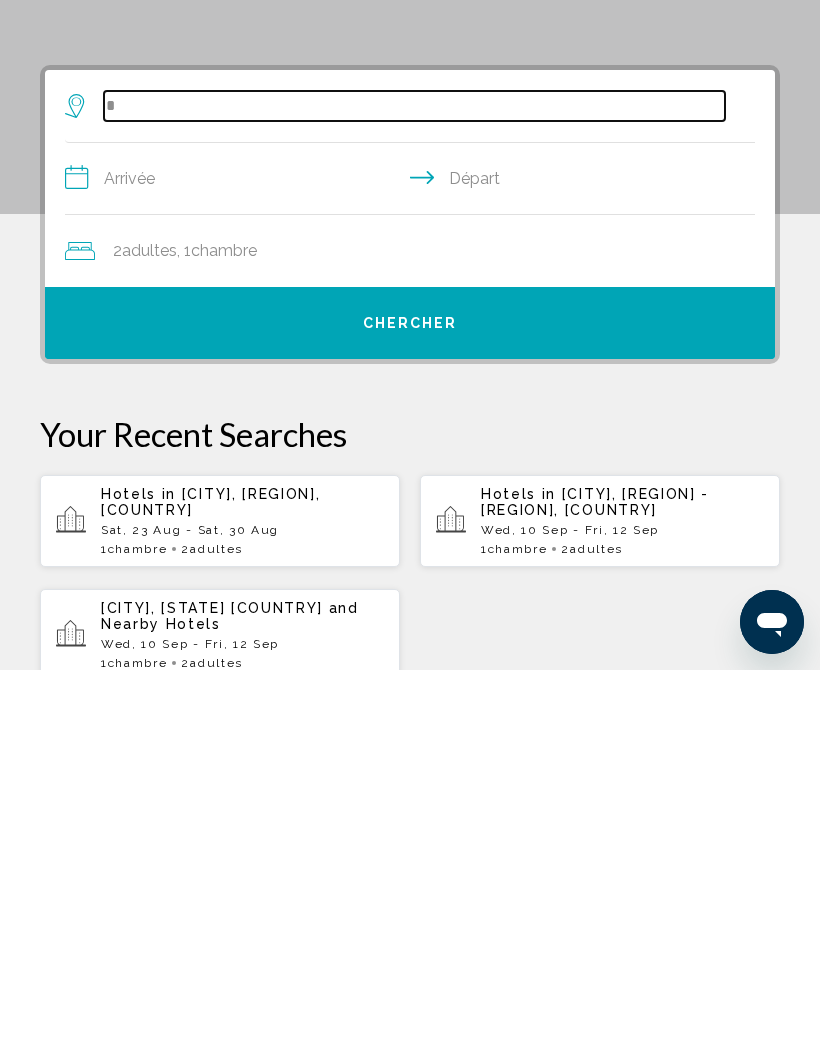 type on "*" 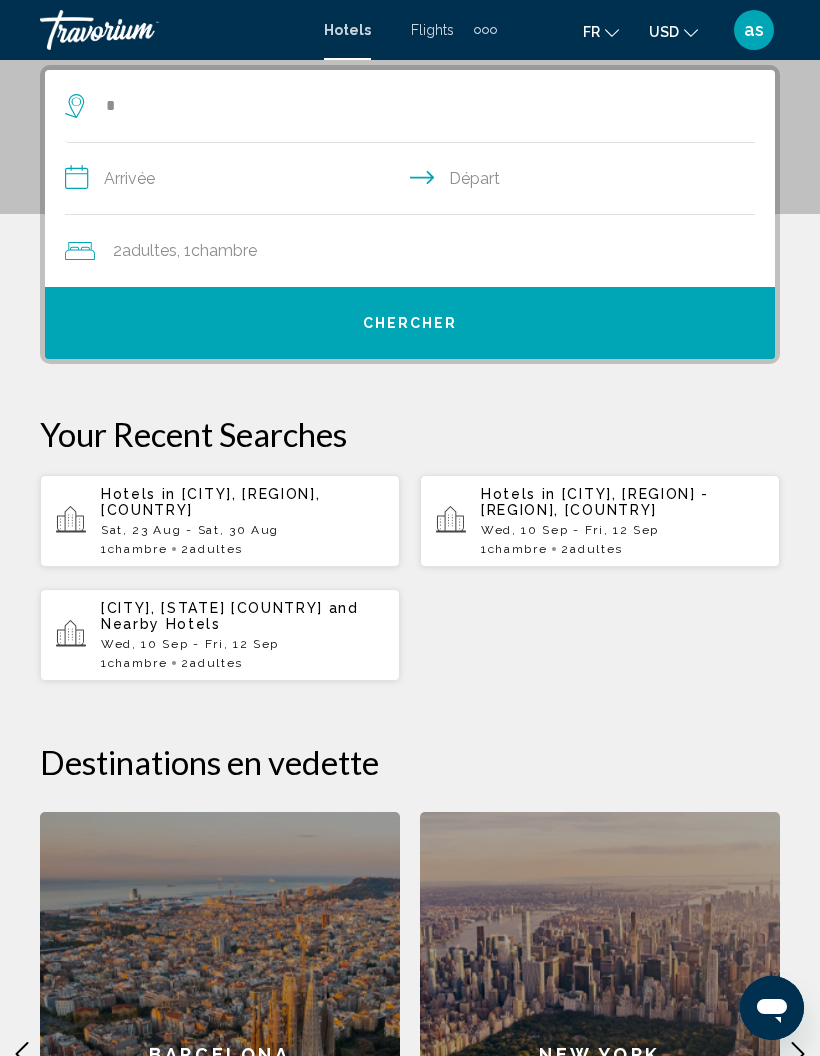 scroll, scrollTop: 435, scrollLeft: 0, axis: vertical 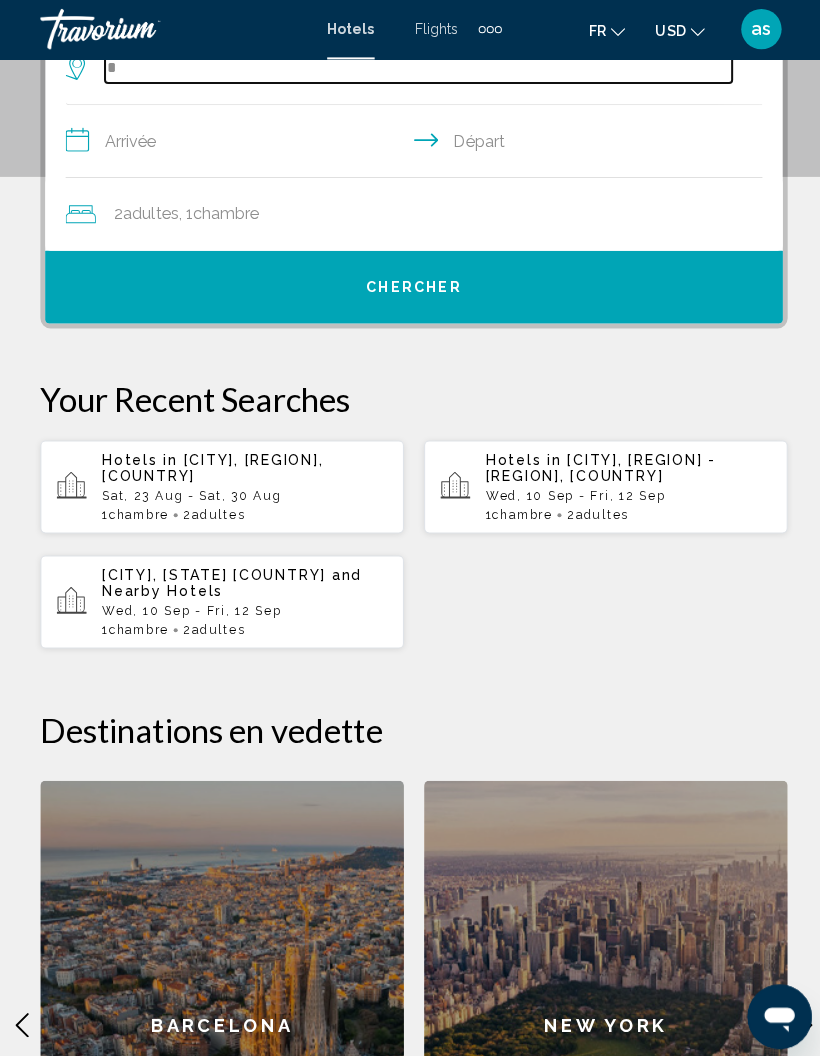 click on "*" at bounding box center (414, 68) 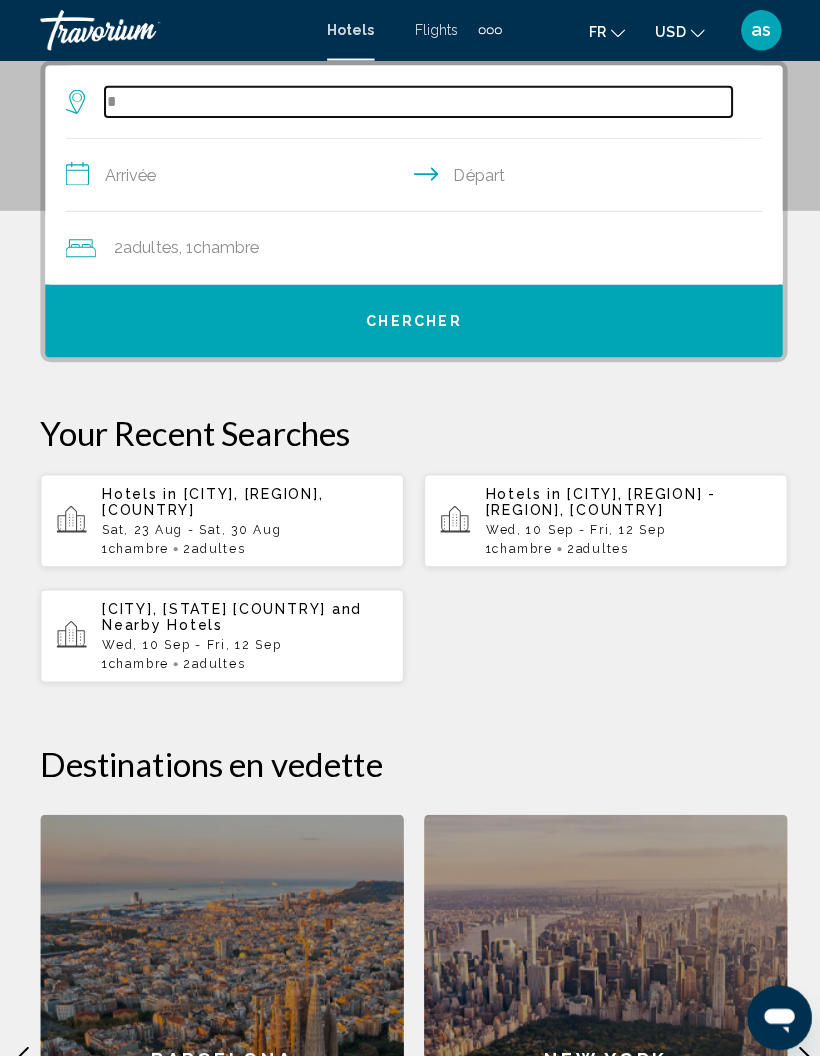 scroll, scrollTop: 386, scrollLeft: 0, axis: vertical 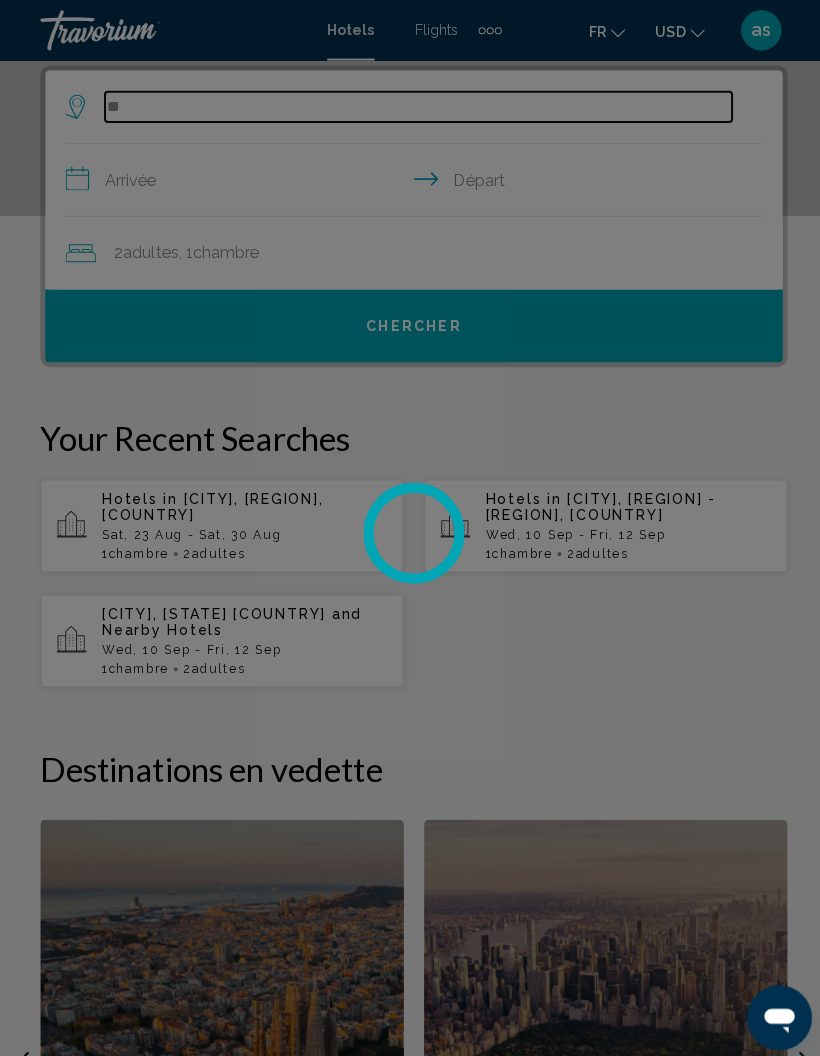 type on "*" 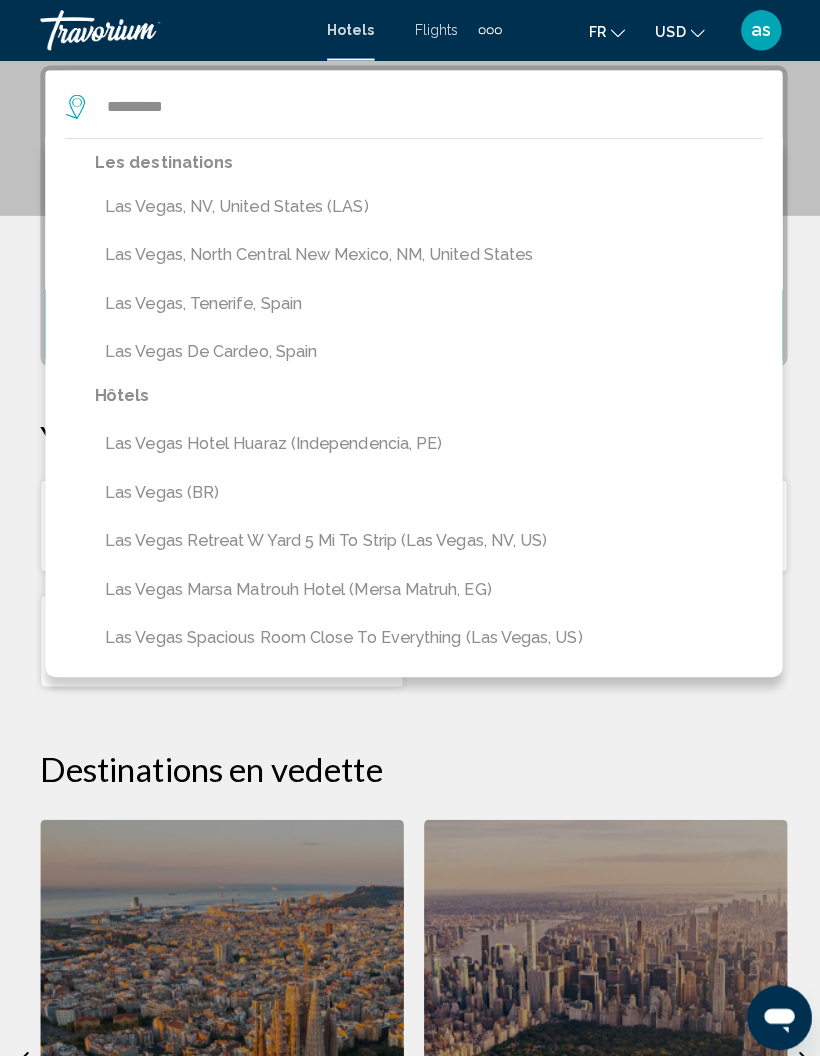 click on "Las Vegas, NV, United States (LAS)" at bounding box center [424, 205] 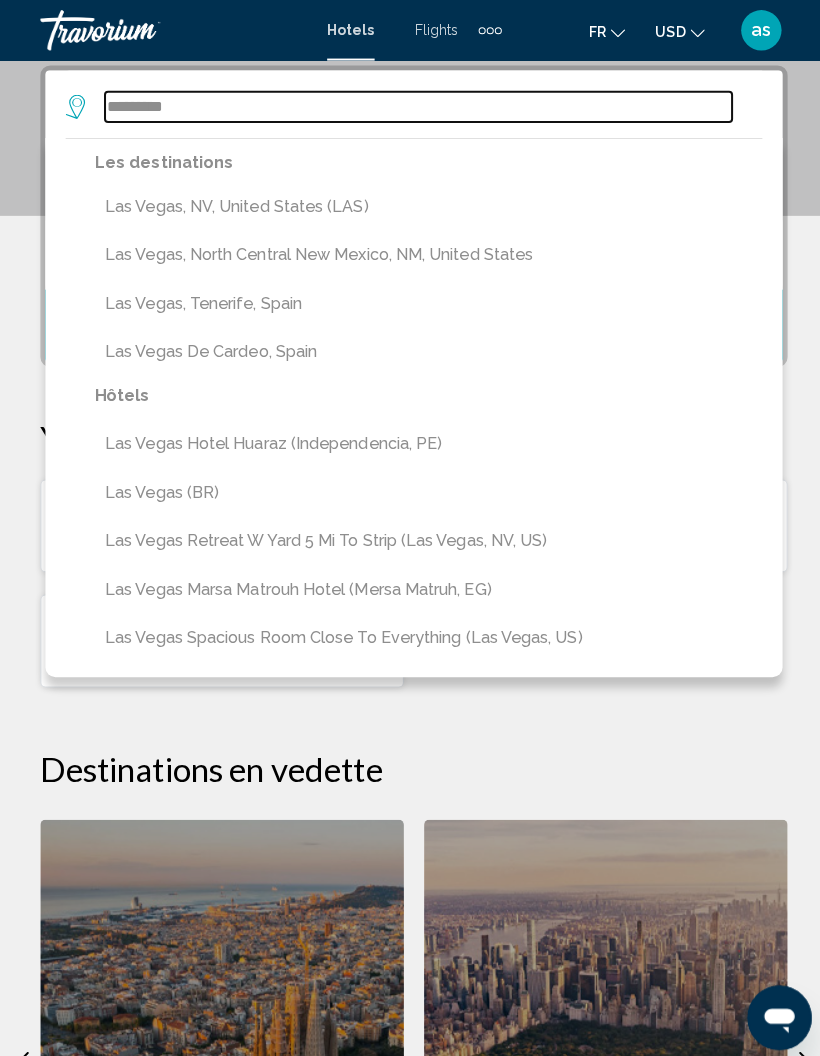 type on "**********" 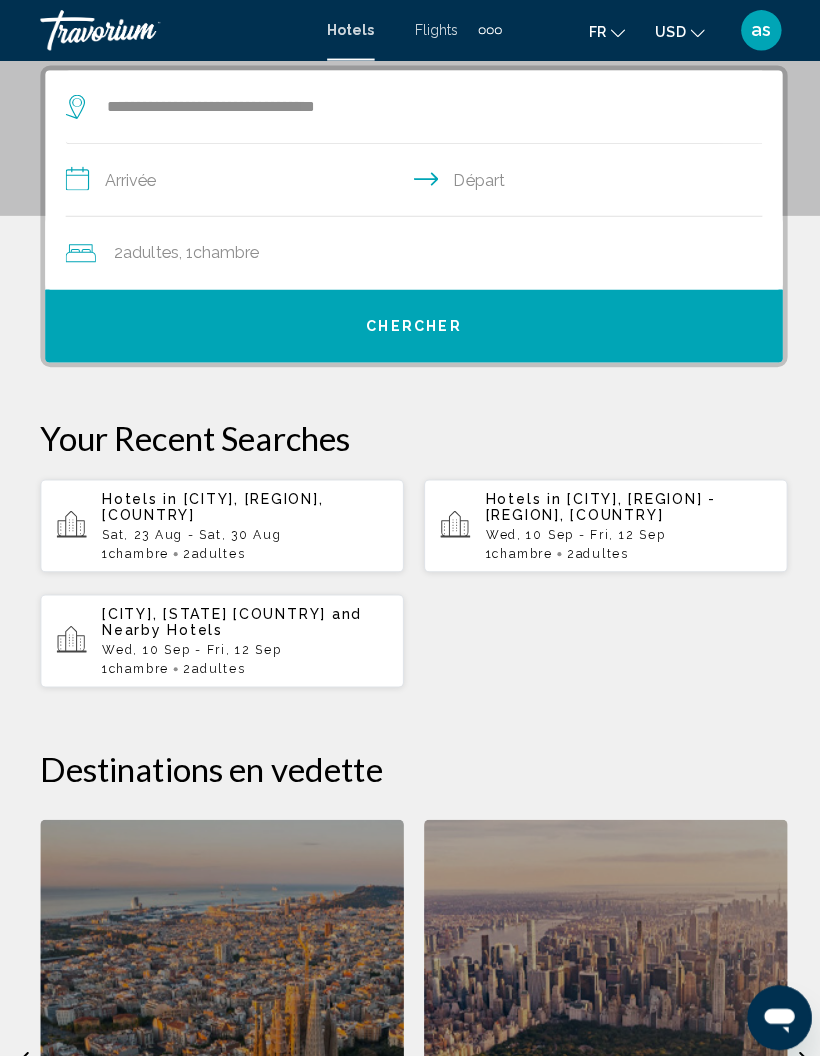 click on "**********" at bounding box center (414, 181) 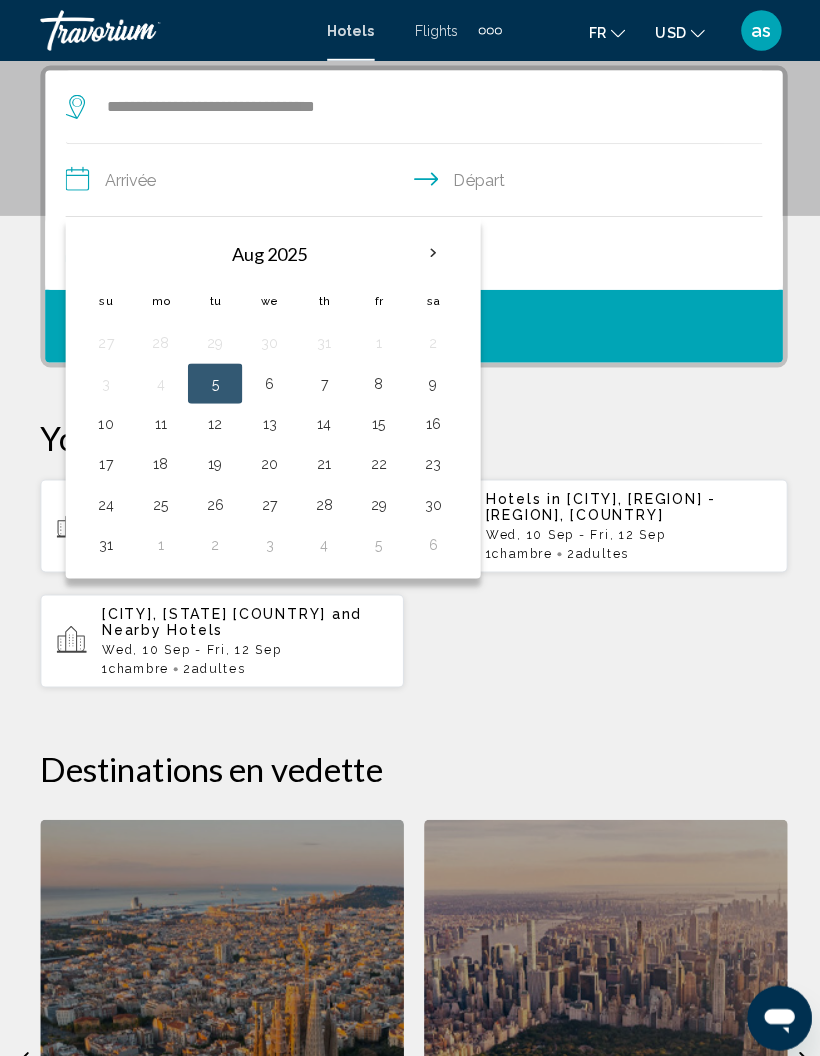scroll, scrollTop: 386, scrollLeft: 0, axis: vertical 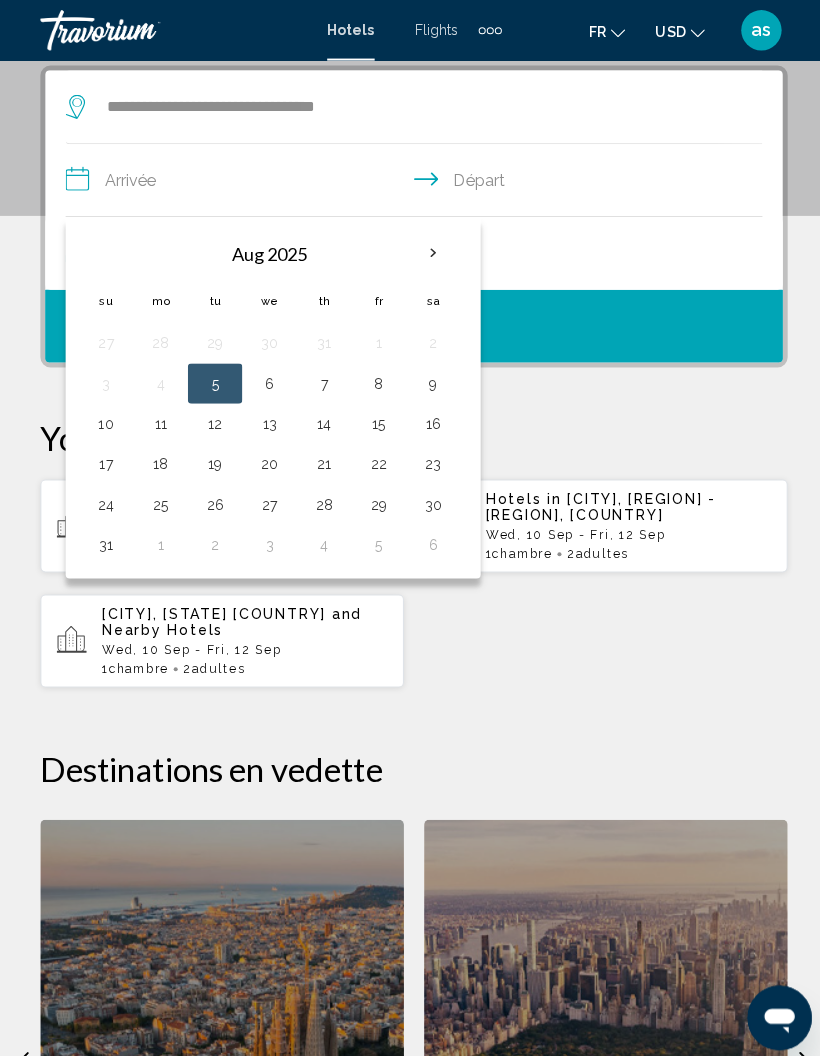 click at bounding box center (429, 251) 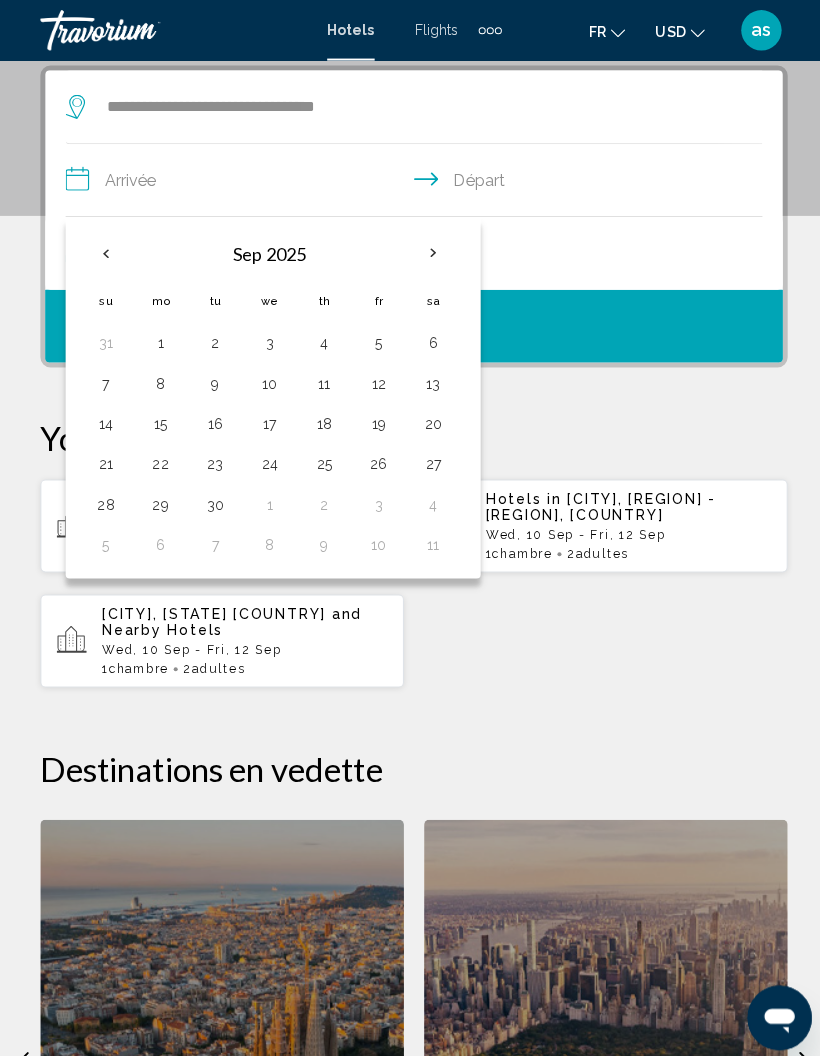click at bounding box center (429, 251) 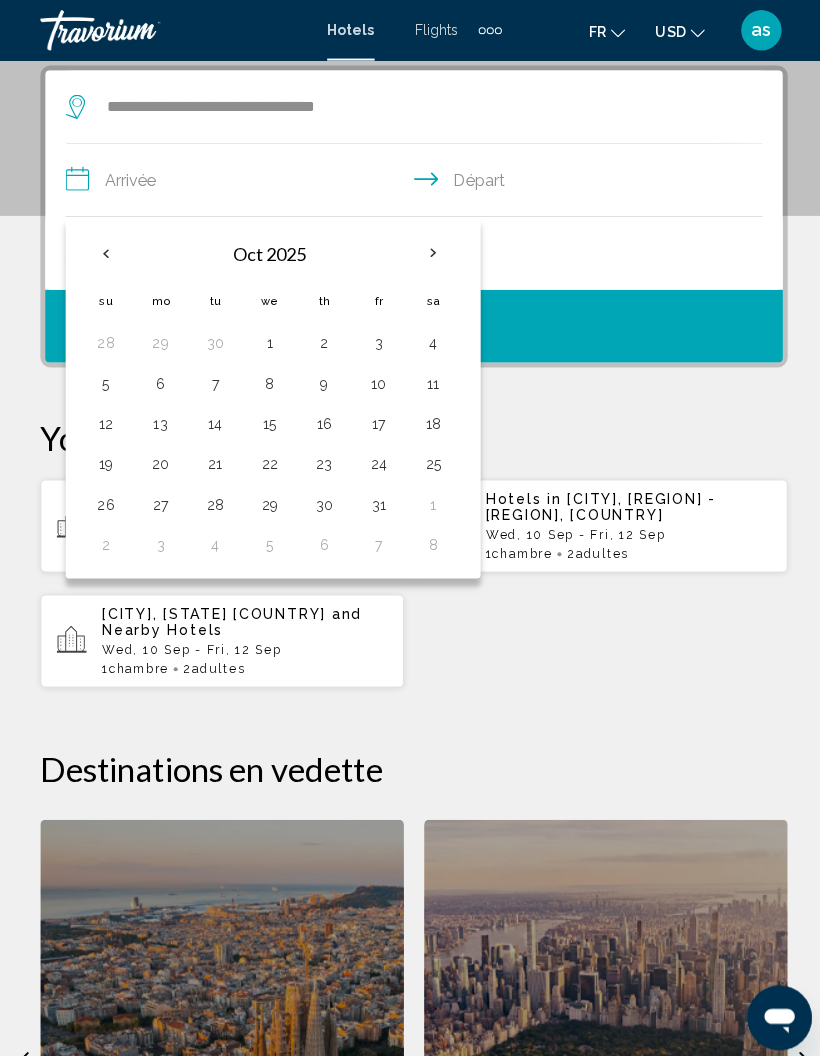 click at bounding box center (429, 251) 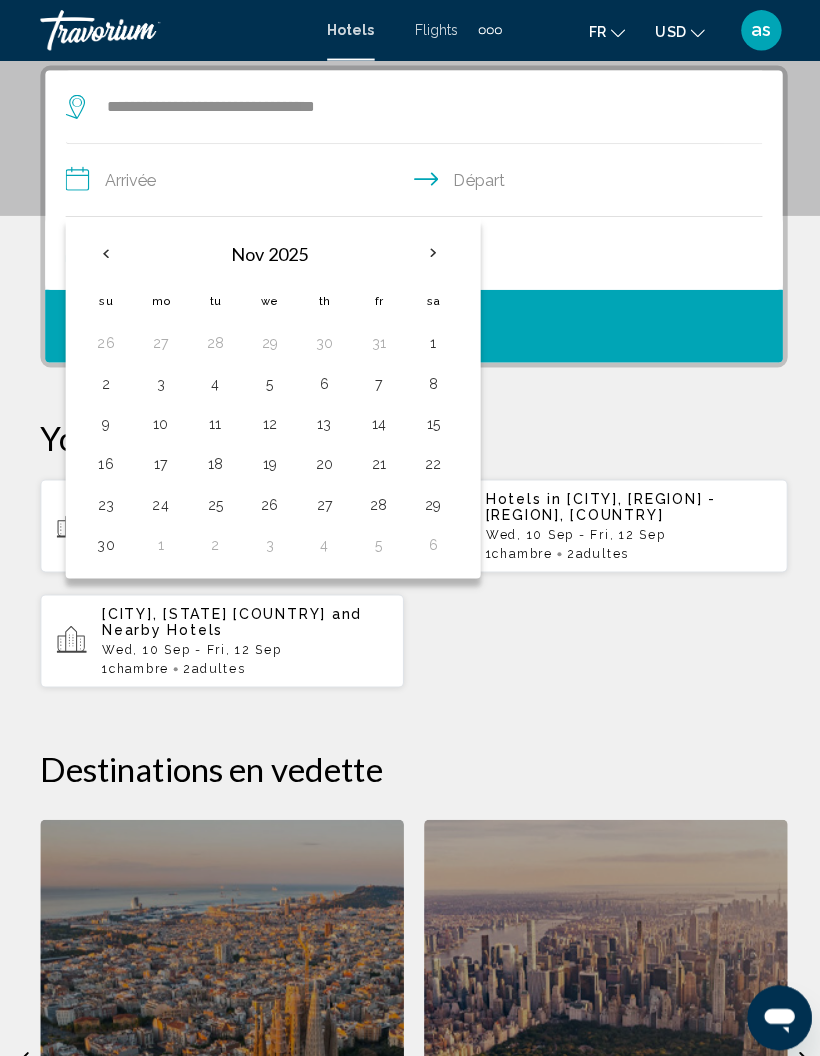 click at bounding box center [429, 251] 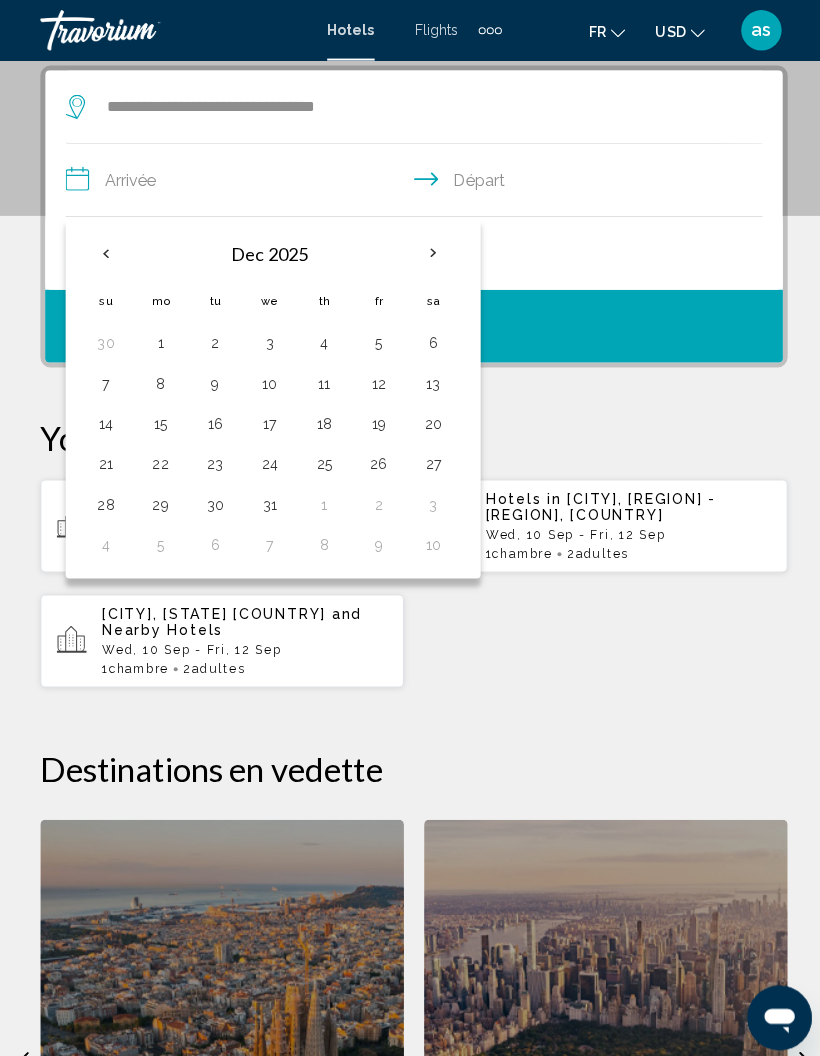 click on "3" at bounding box center [267, 340] 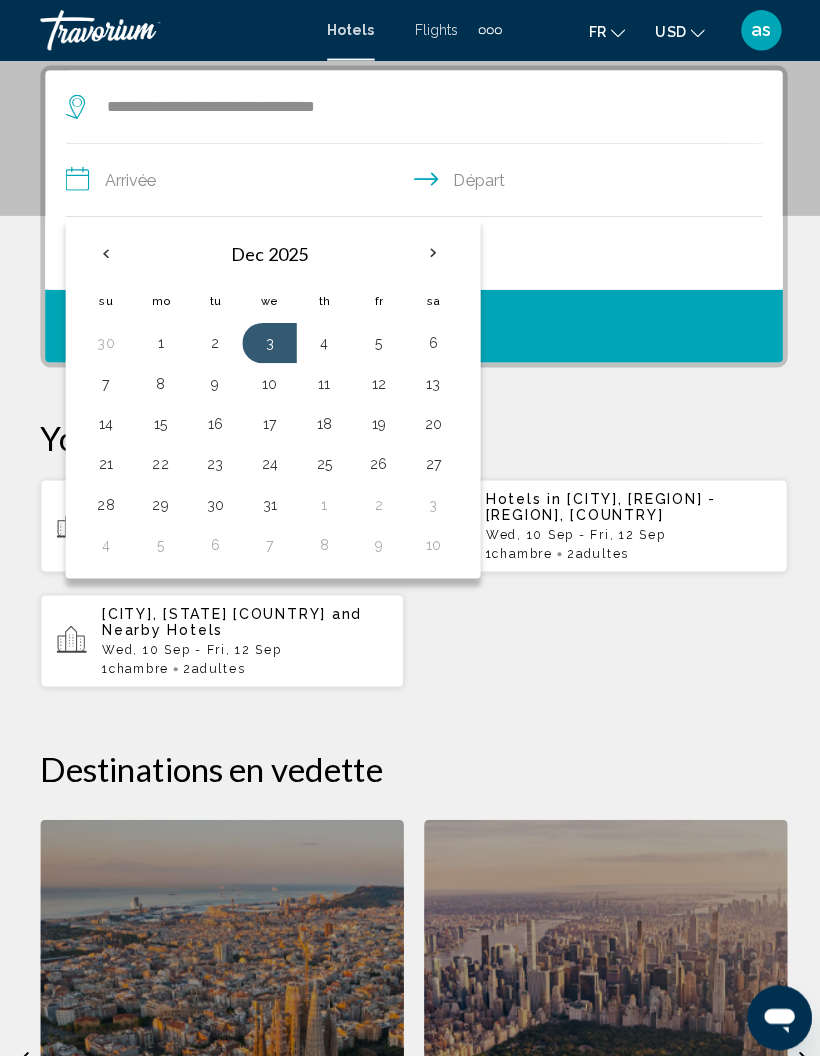 click on "9" at bounding box center [213, 380] 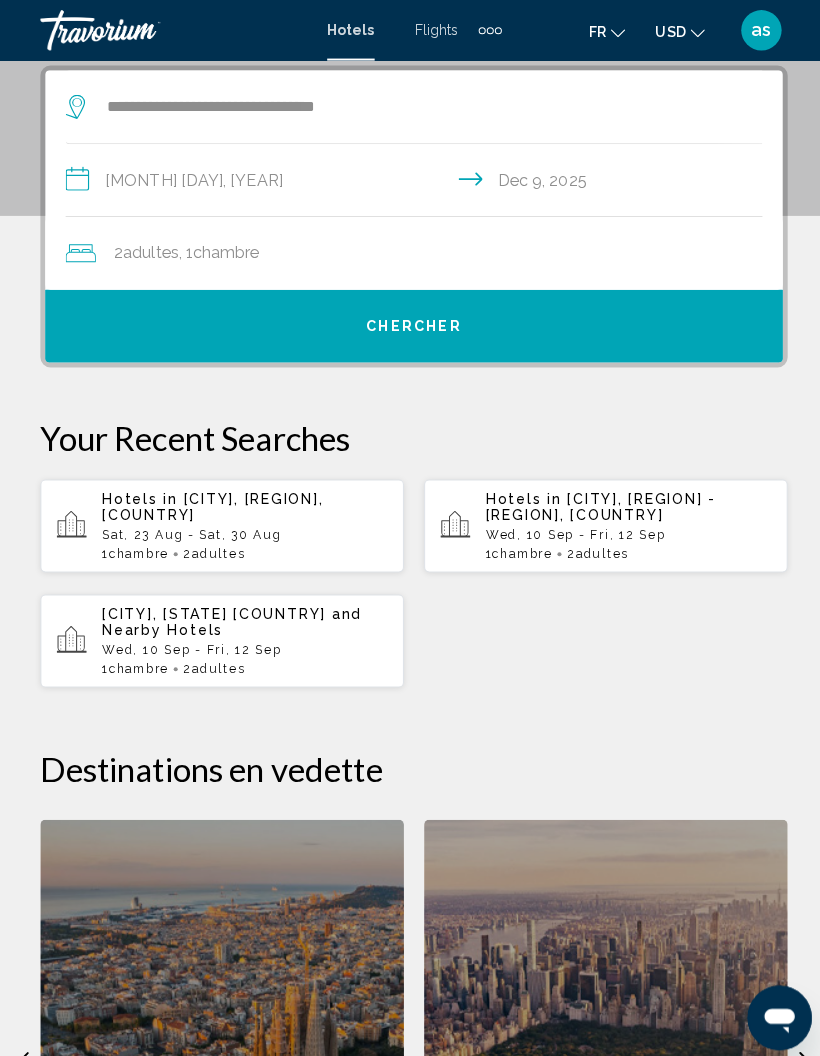 click on "Chambre" 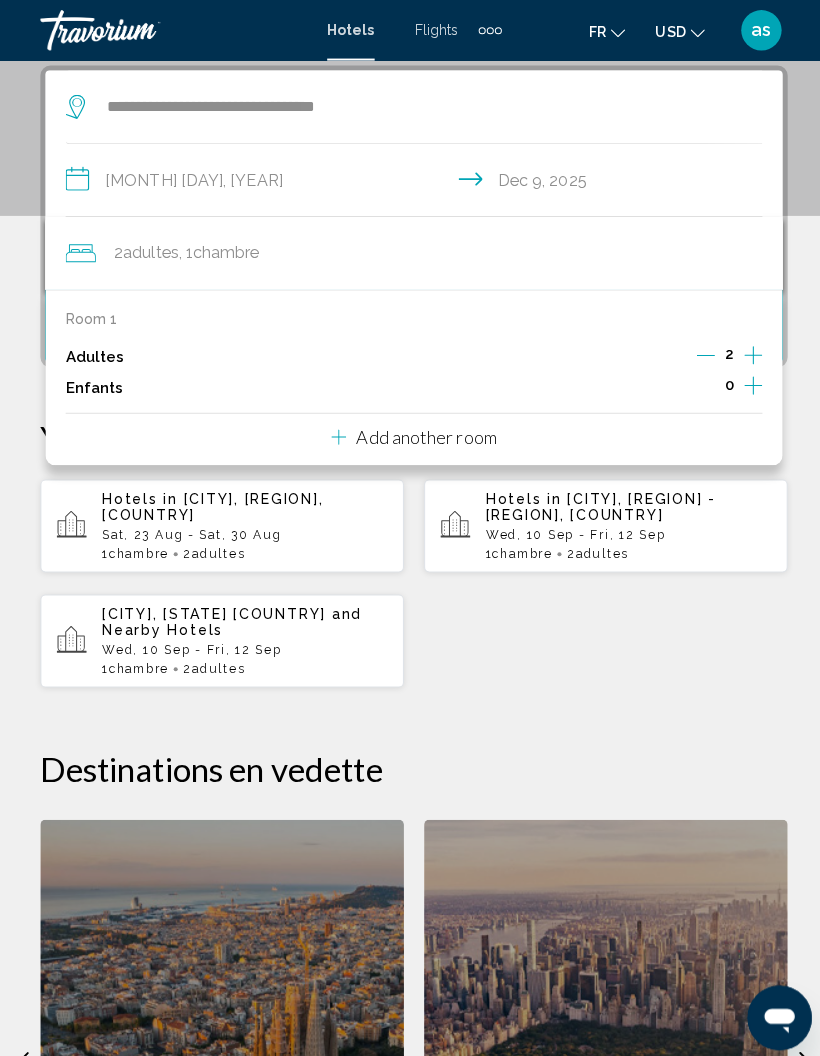 click on "**********" at bounding box center [410, 685] 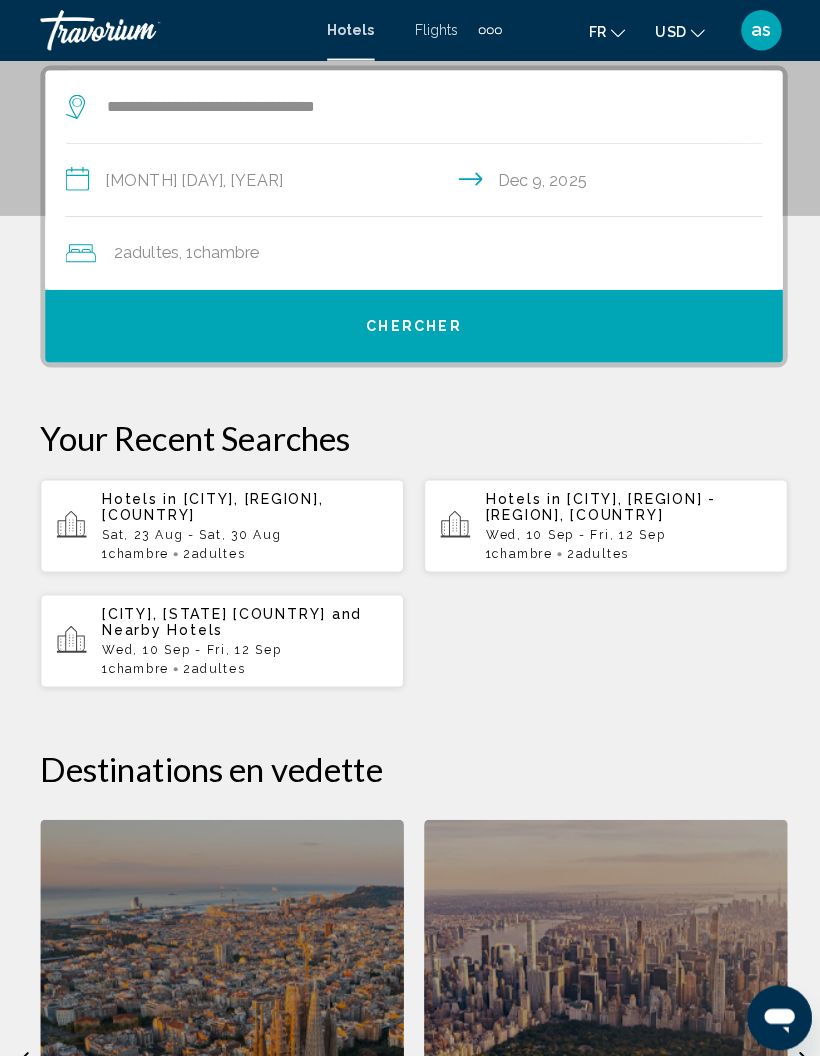 click on "Chercher" at bounding box center (410, 323) 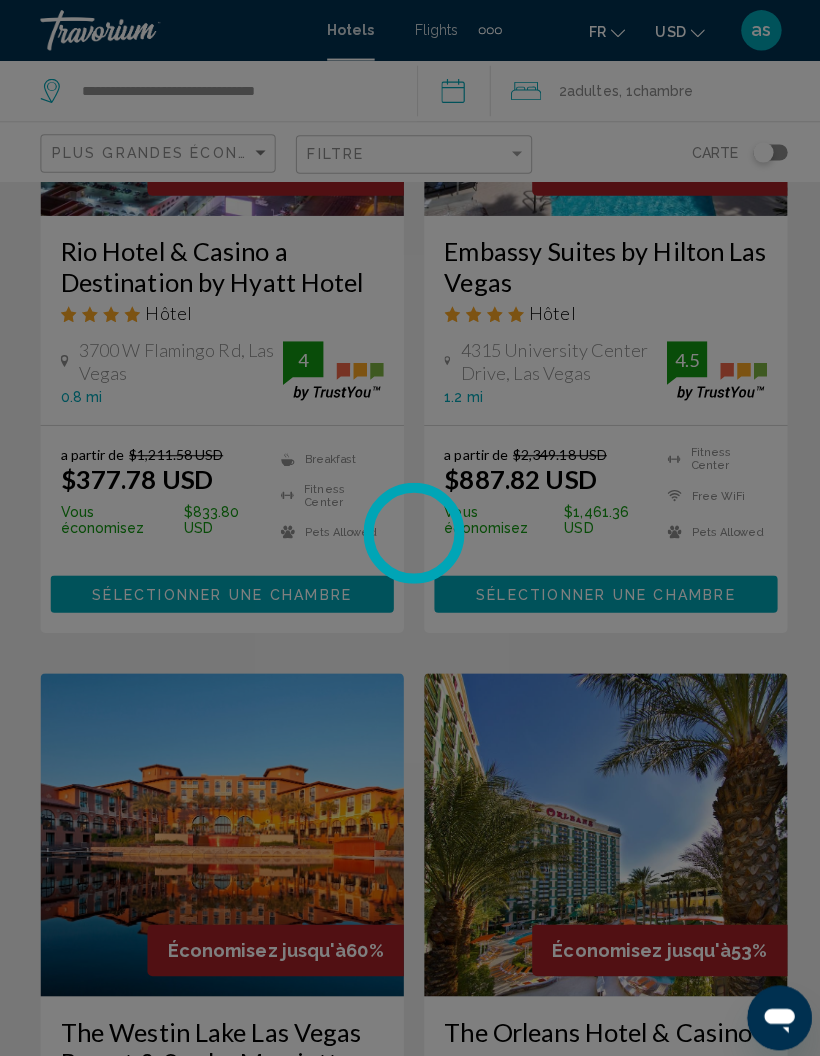 scroll, scrollTop: 0, scrollLeft: 0, axis: both 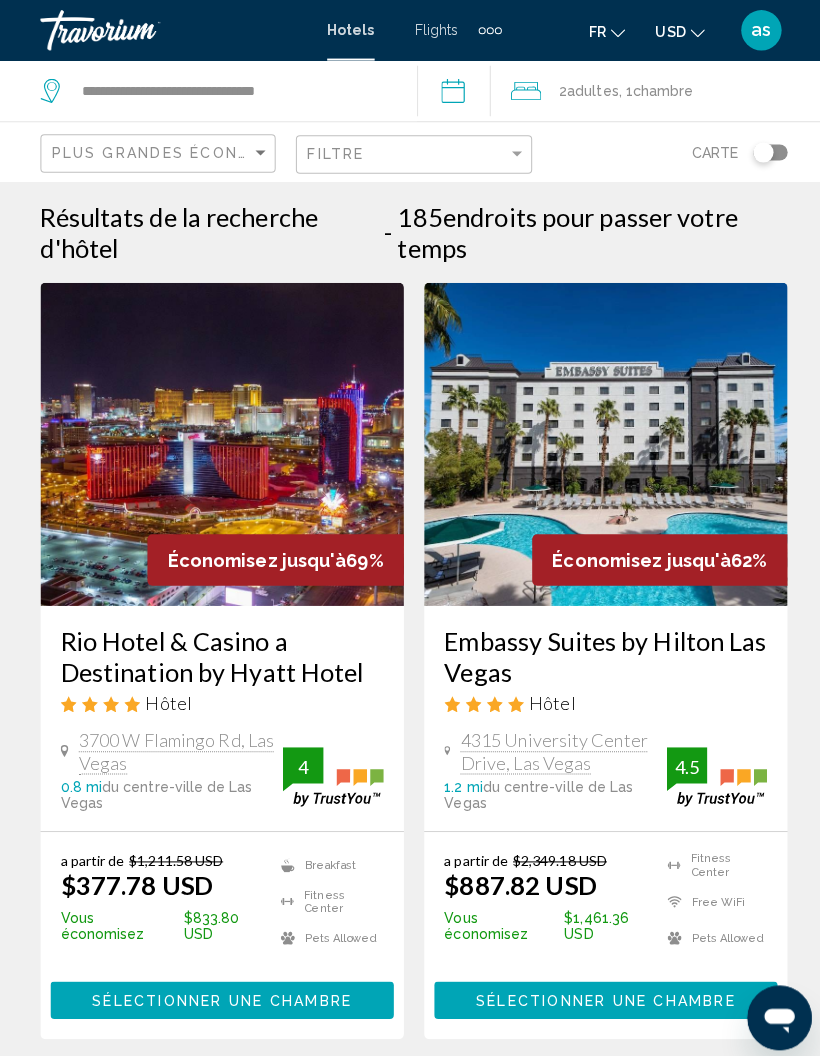 click on "USD
USD ($) MXN (Mex$) CAD (Can$) GBP (£) EUR (€) AUD (A$) NZD (NZ$) CNY (CN¥)" 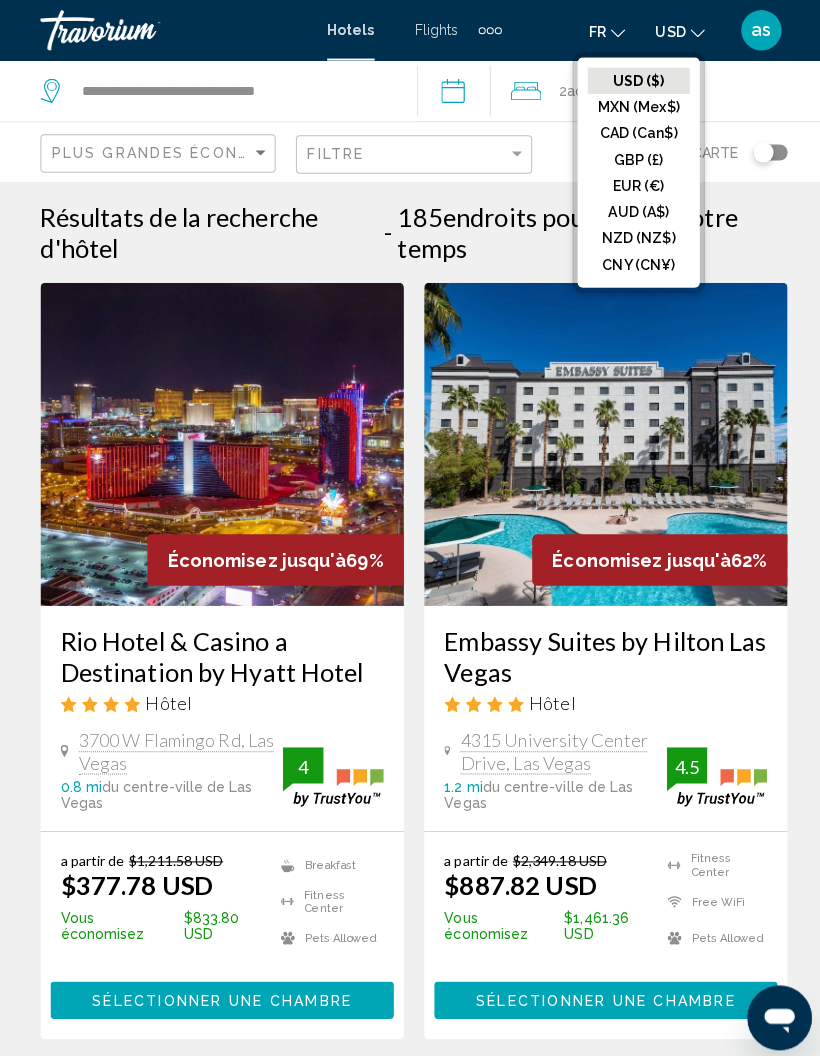 click on "EUR (€)" 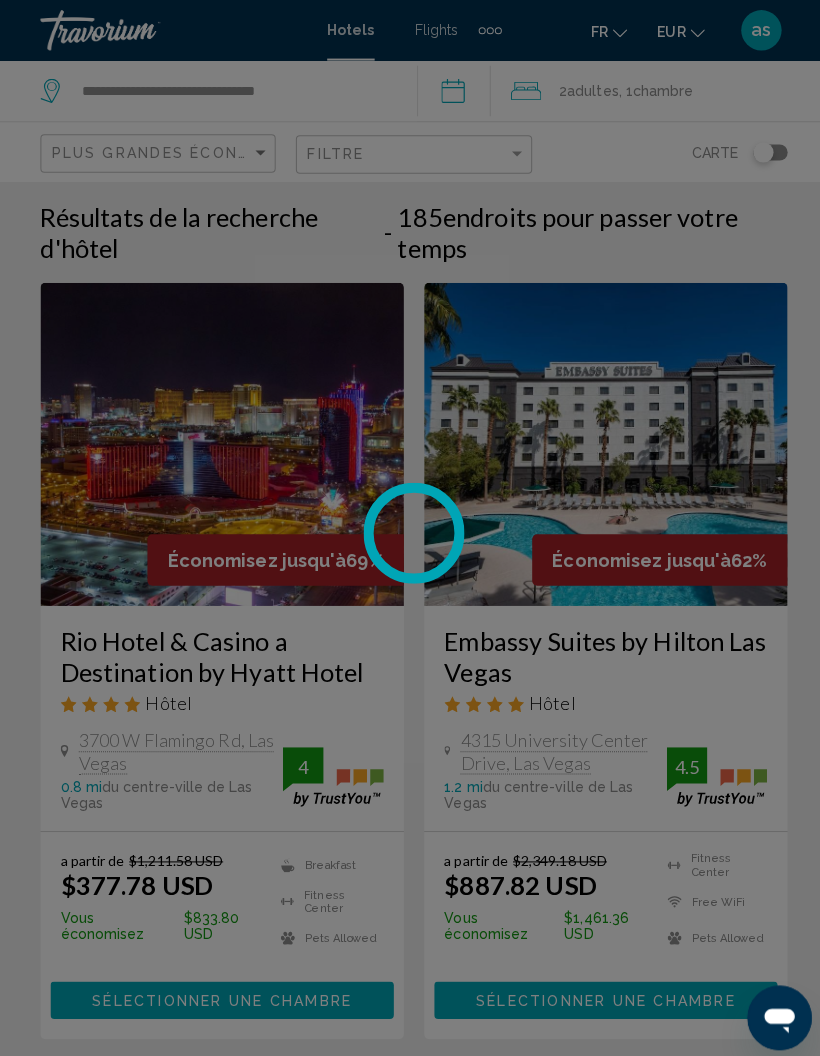 scroll, scrollTop: 69, scrollLeft: 0, axis: vertical 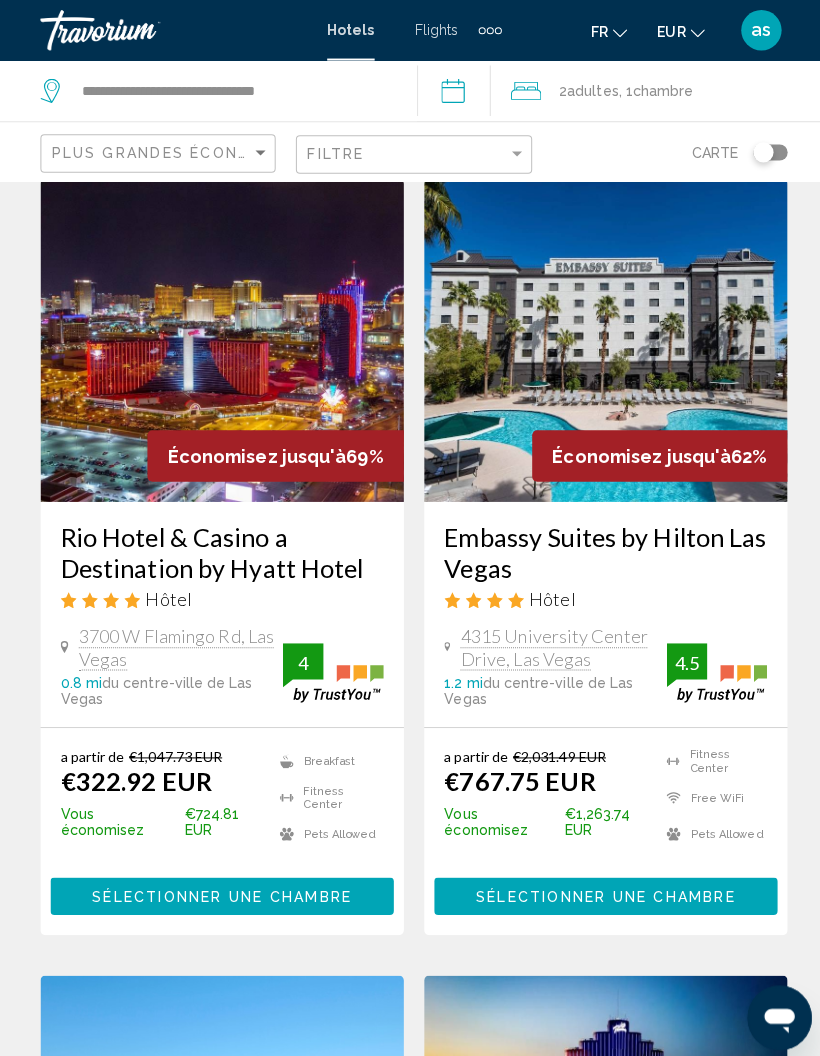 click on "Sélectionner une chambre" at bounding box center [220, 887] 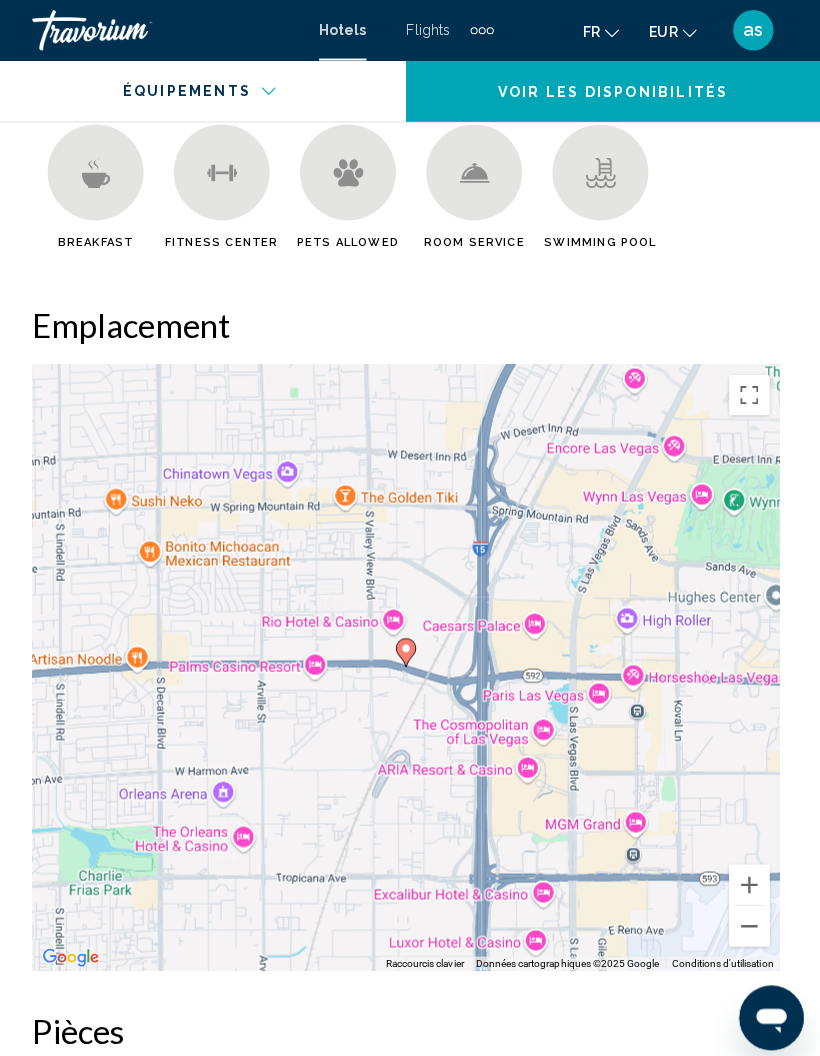 scroll, scrollTop: 2260, scrollLeft: 0, axis: vertical 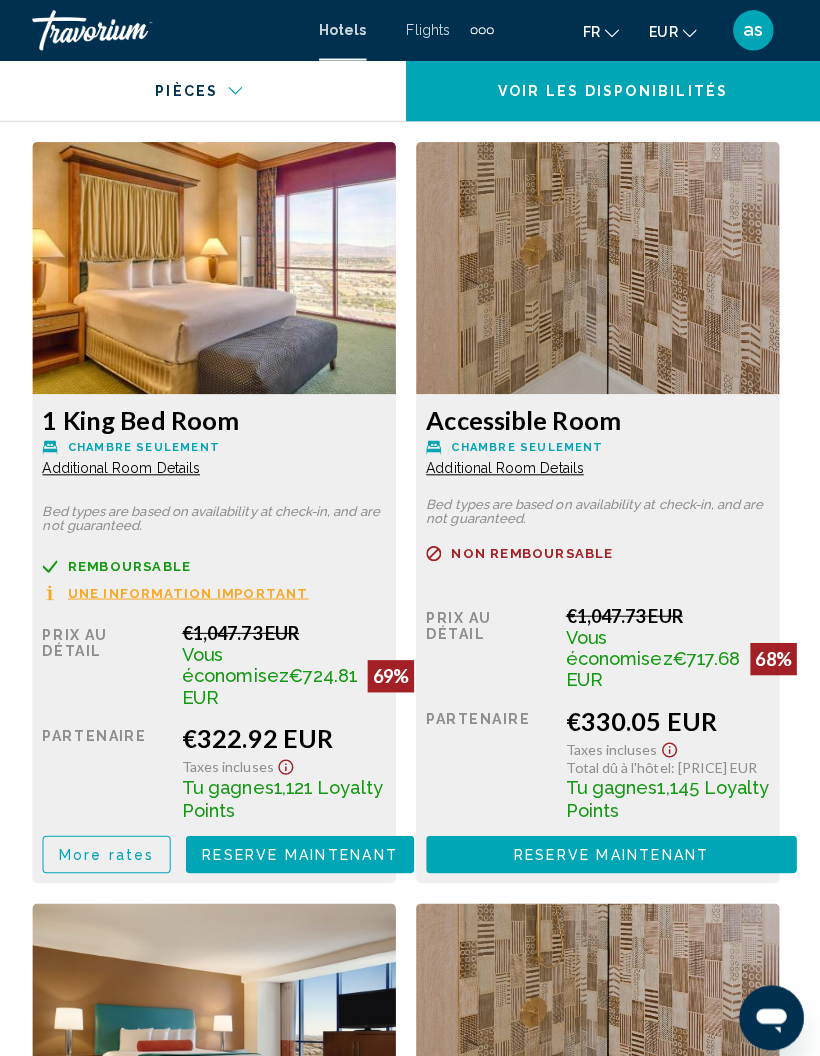 click on "1 King Bed Room
Chambre seulement Additional Room Details Bed types are based on availability at check-in, and are not guaranteed.
Remboursable
Non remboursable
Non remboursable
Une information important Prix au détail  €1,047.73 EUR  Vous économisez  €724.81 EUR  69%  quand vous échangez    Partenaire  €322.92 EUR  Taxes incluses
Tu gagnes  1,121 Loyalty Points  More rates Reserve maintenant Plus disponible" at bounding box center (220, 633) 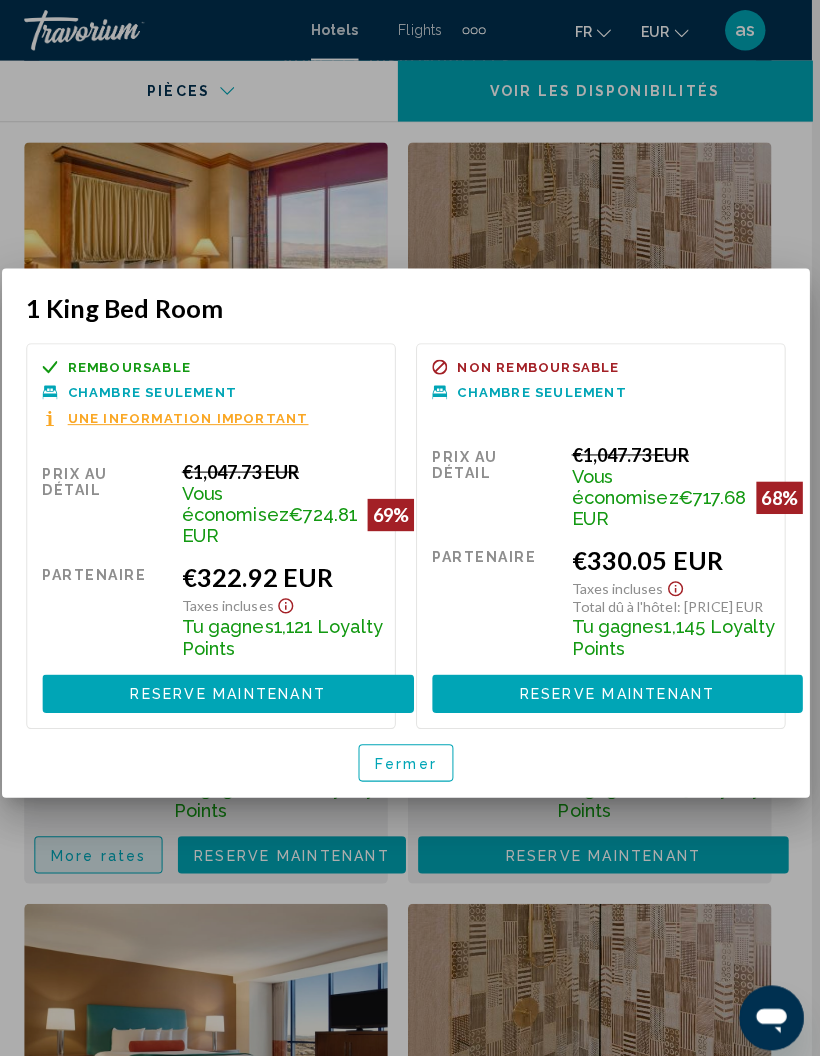 scroll, scrollTop: 0, scrollLeft: 0, axis: both 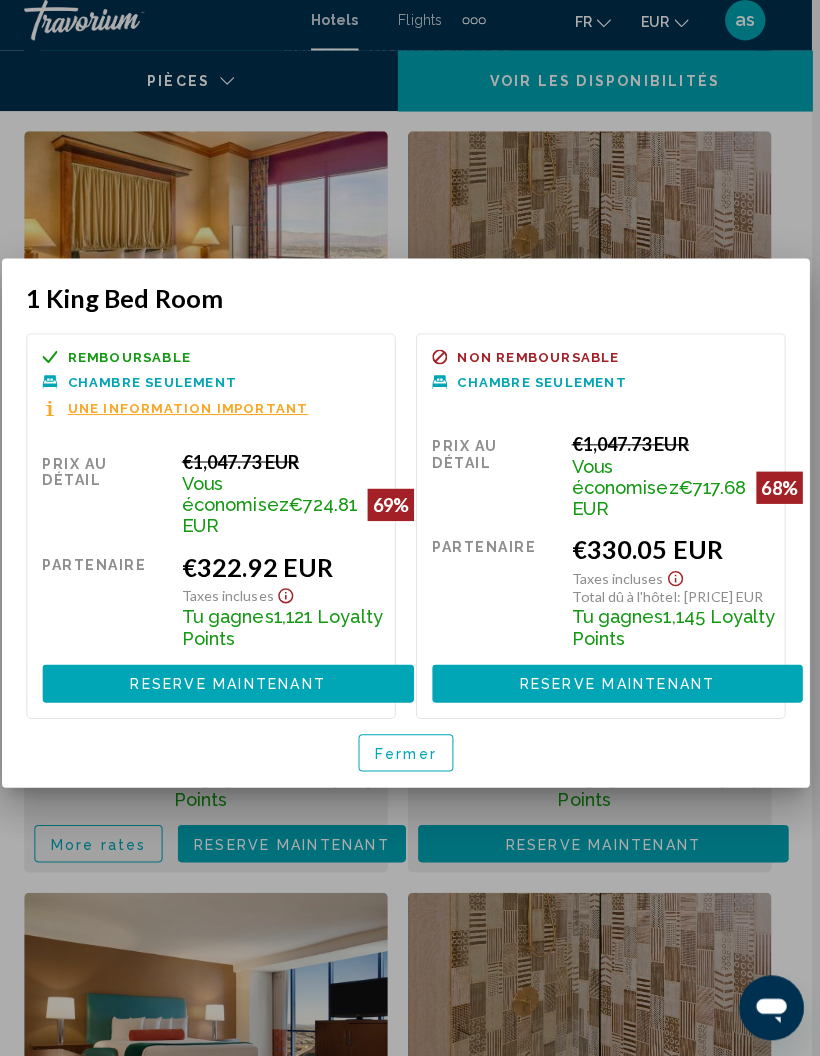 click at bounding box center [410, 528] 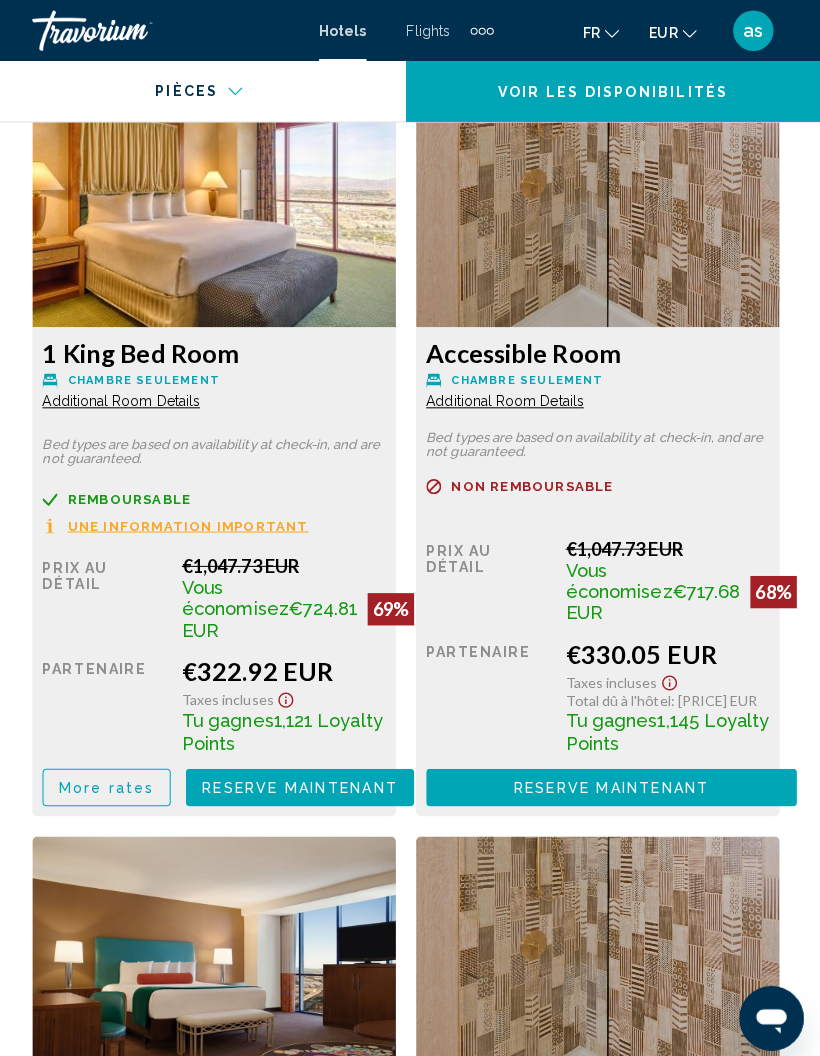 scroll, scrollTop: 3488, scrollLeft: 0, axis: vertical 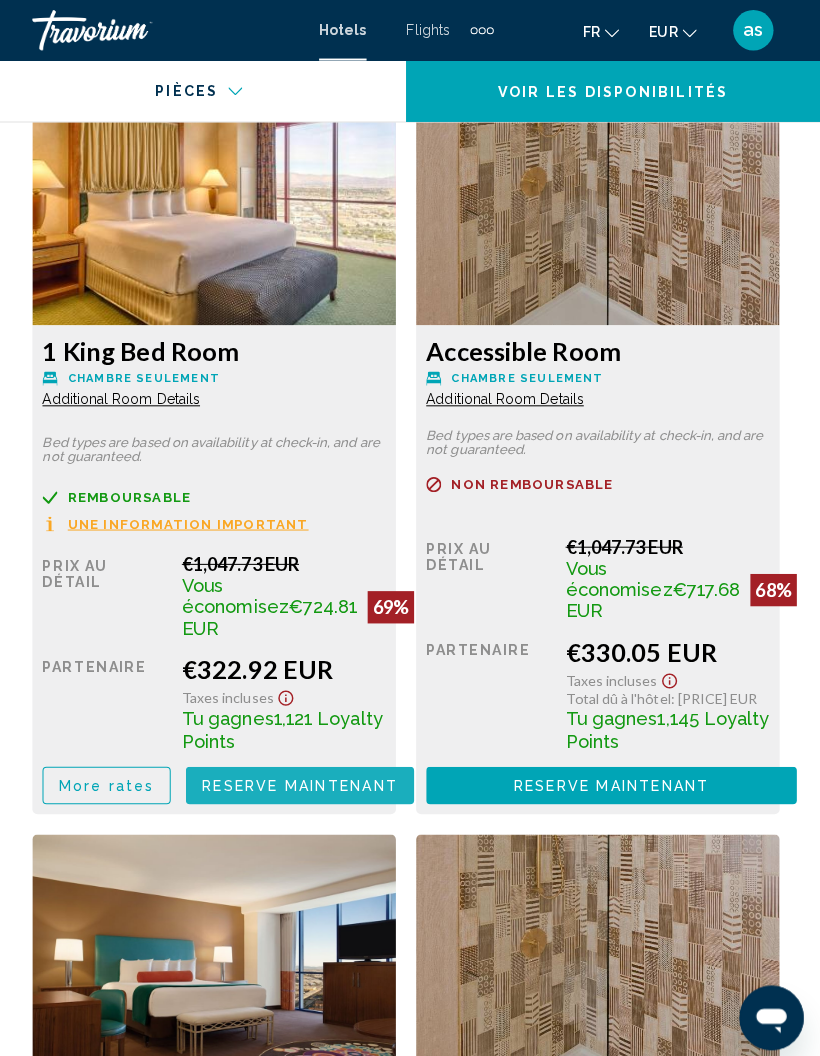 click on "Reserve maintenant Plus disponible" at bounding box center (305, 777) 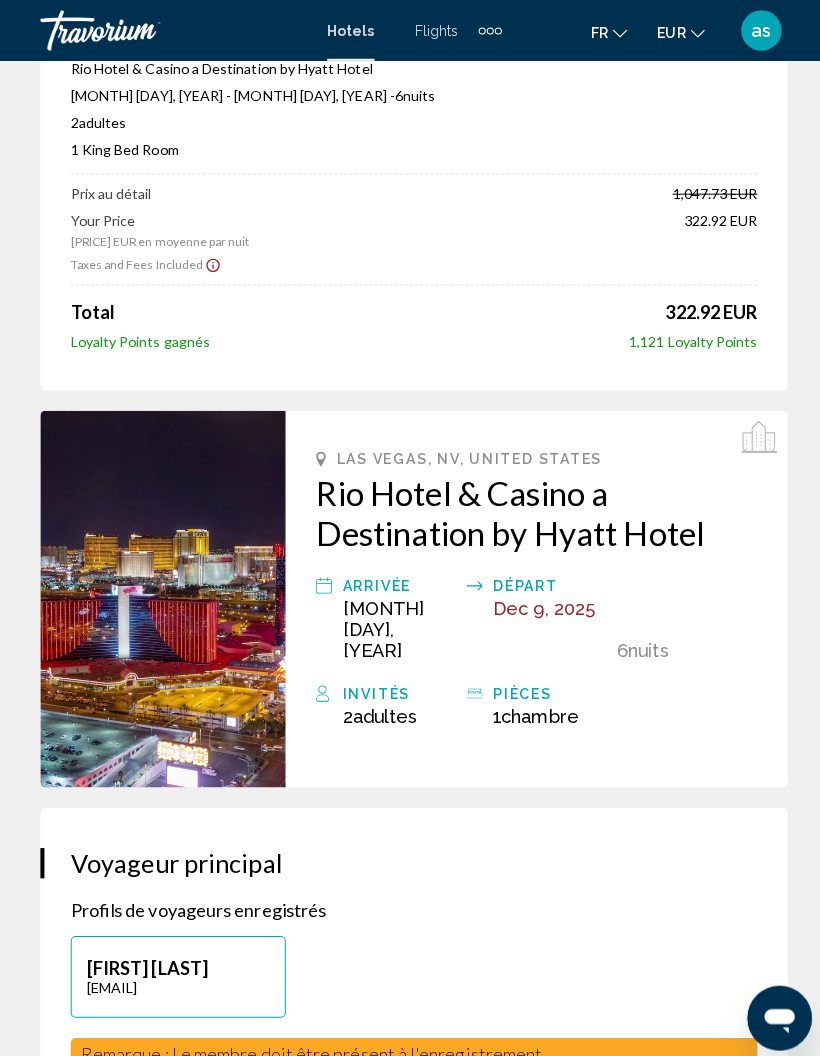 scroll, scrollTop: 0, scrollLeft: 0, axis: both 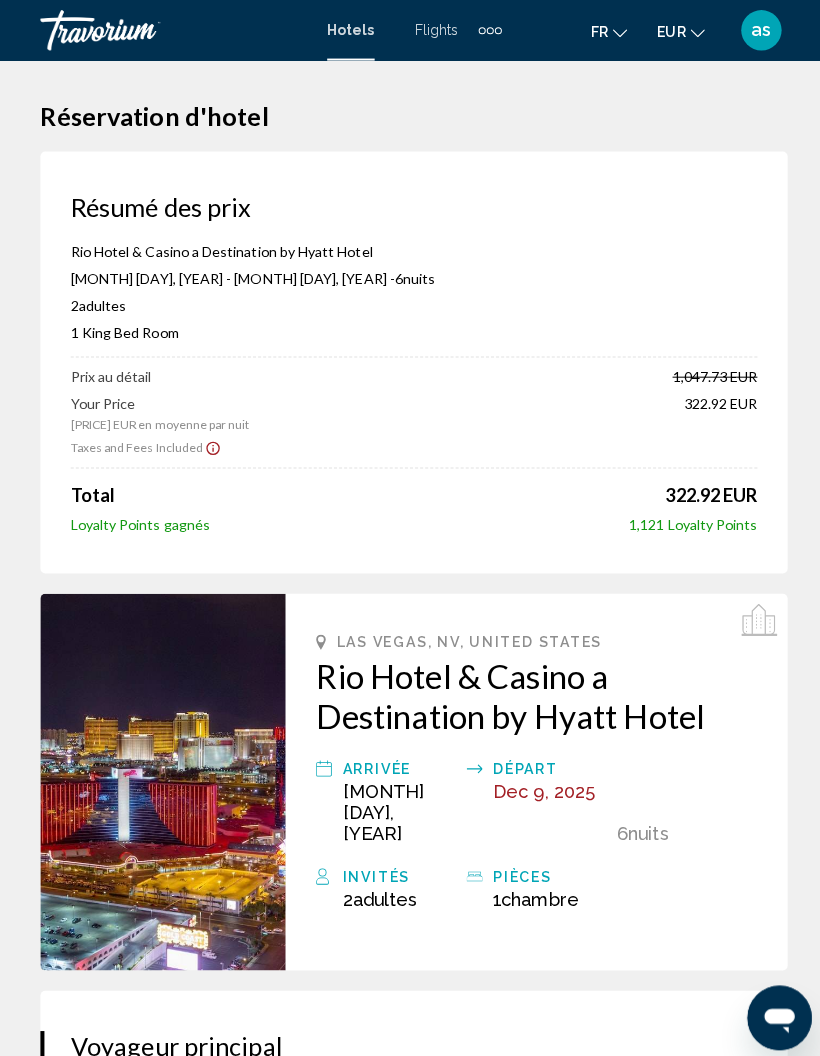 click at bounding box center (485, 30) 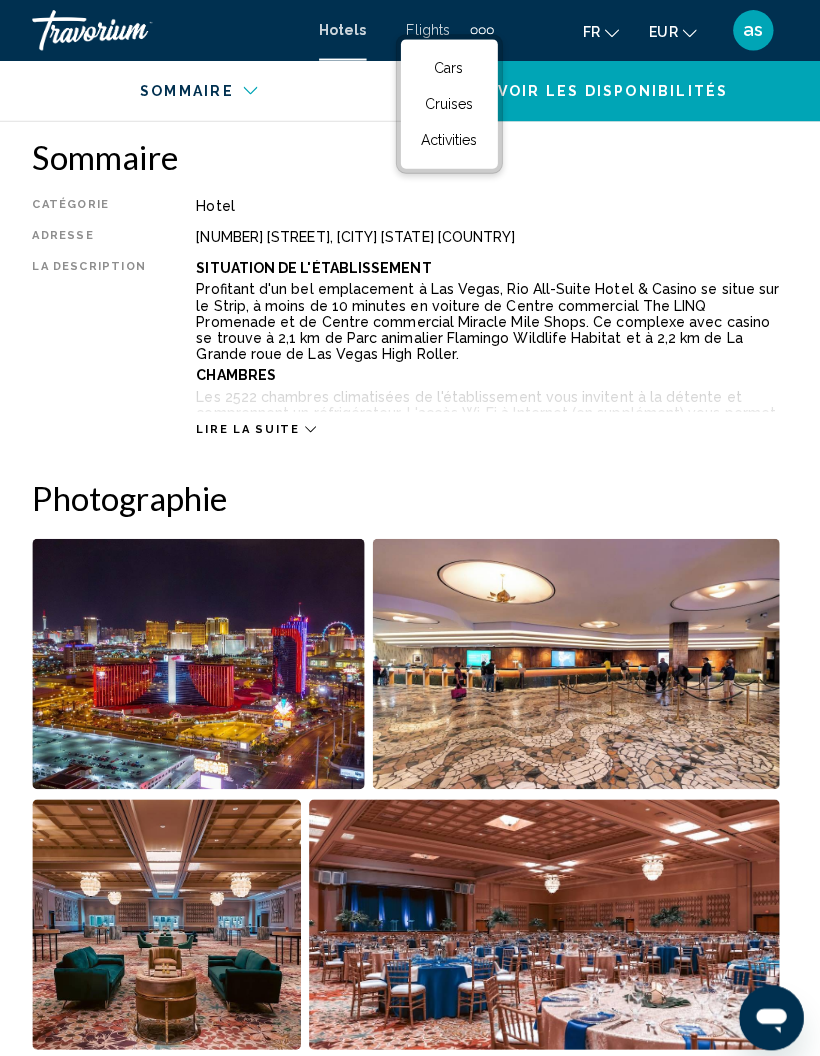 scroll, scrollTop: 972, scrollLeft: 0, axis: vertical 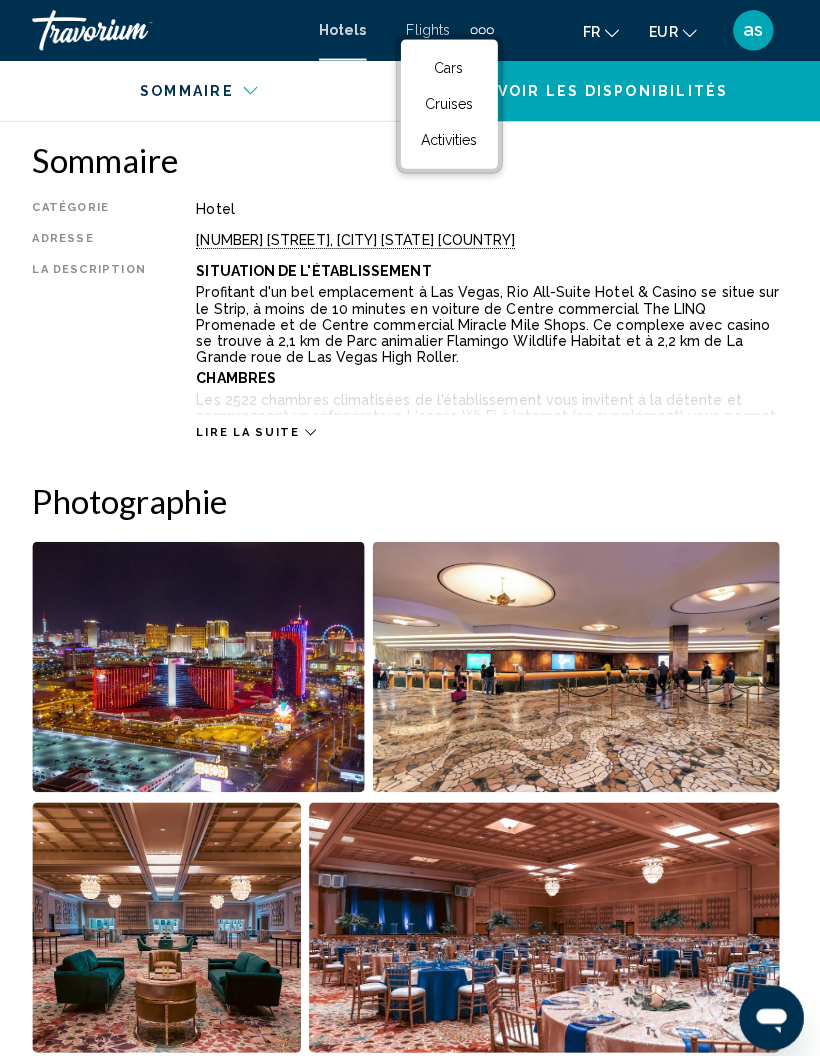 click at bounding box center (485, 30) 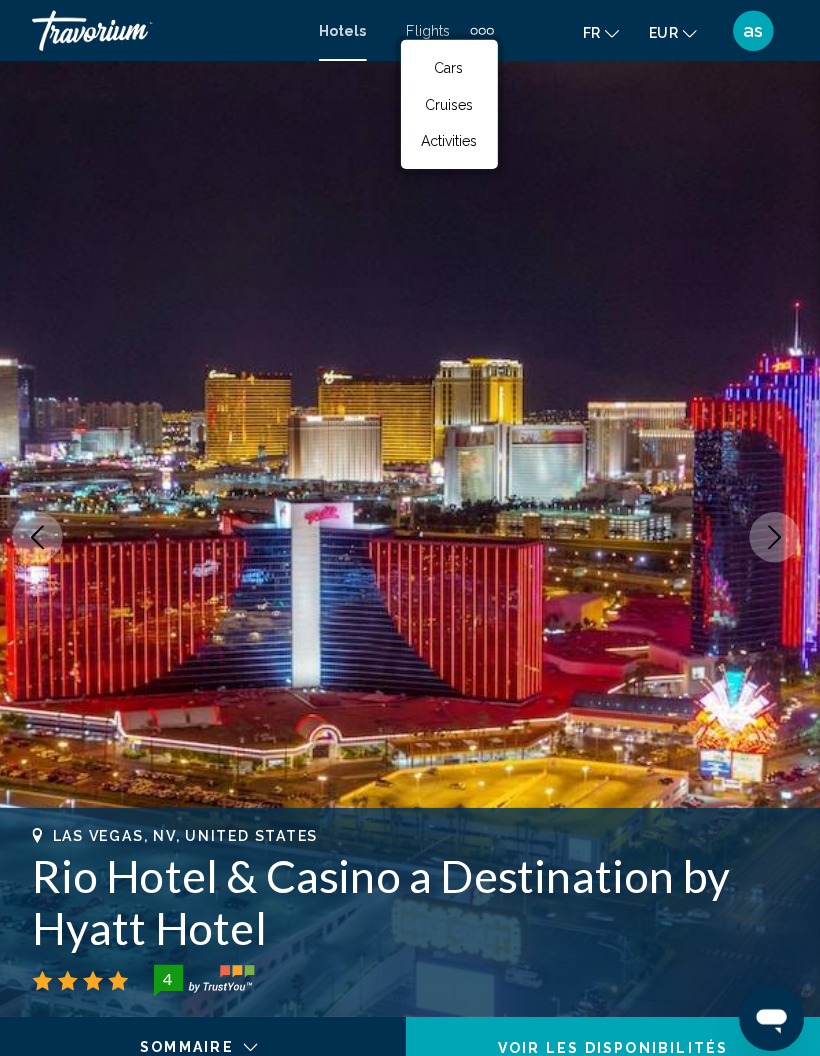 scroll, scrollTop: 0, scrollLeft: 0, axis: both 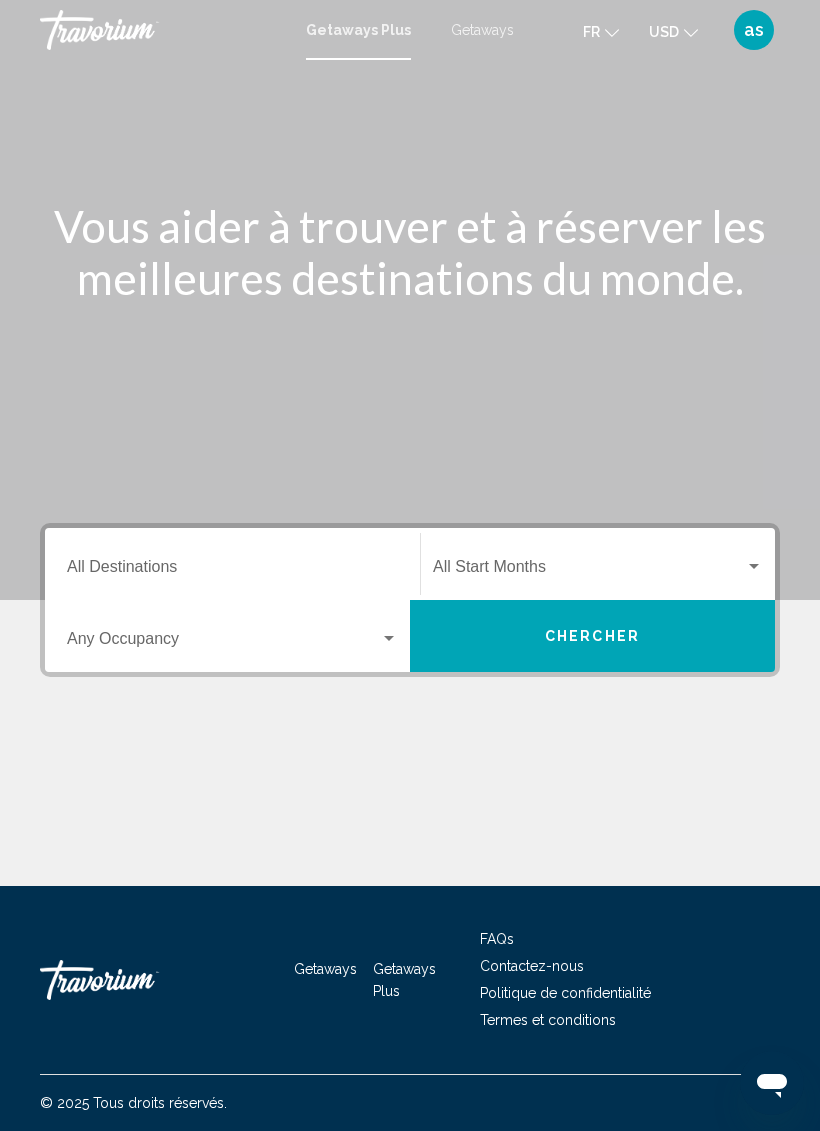 click at bounding box center [410, 300] 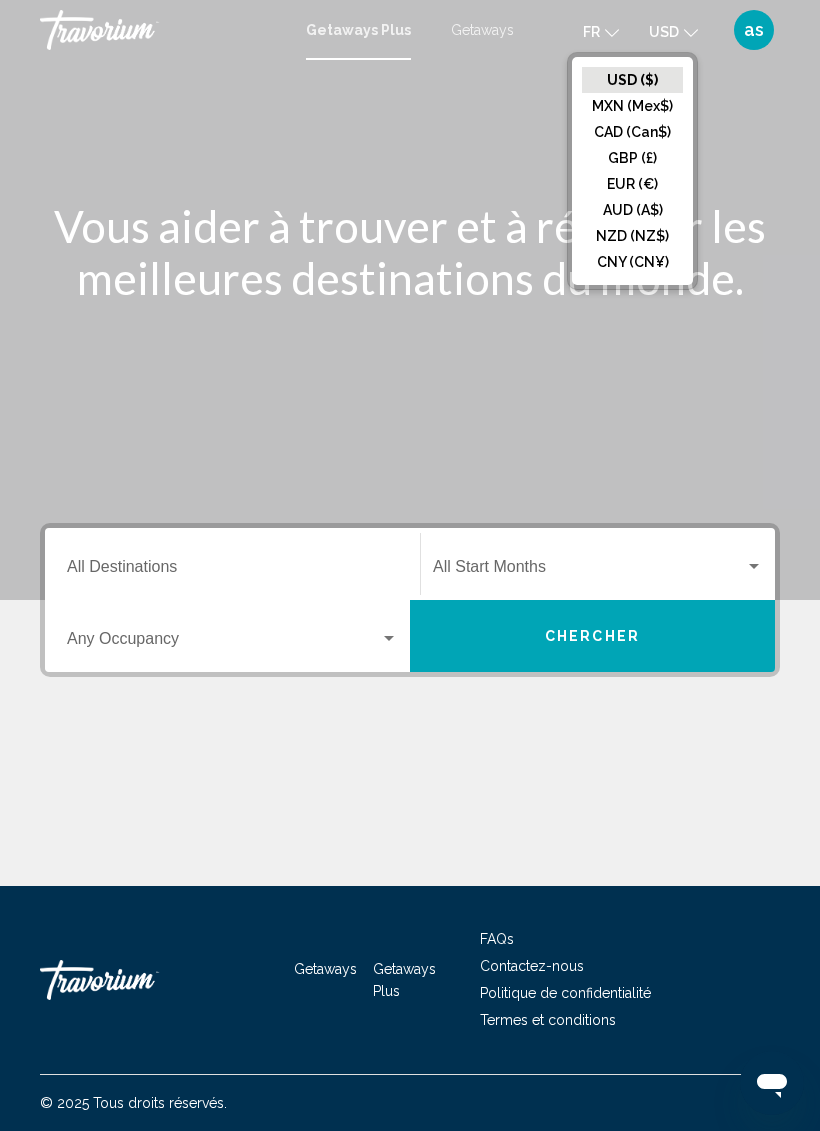click on "EUR (€)" 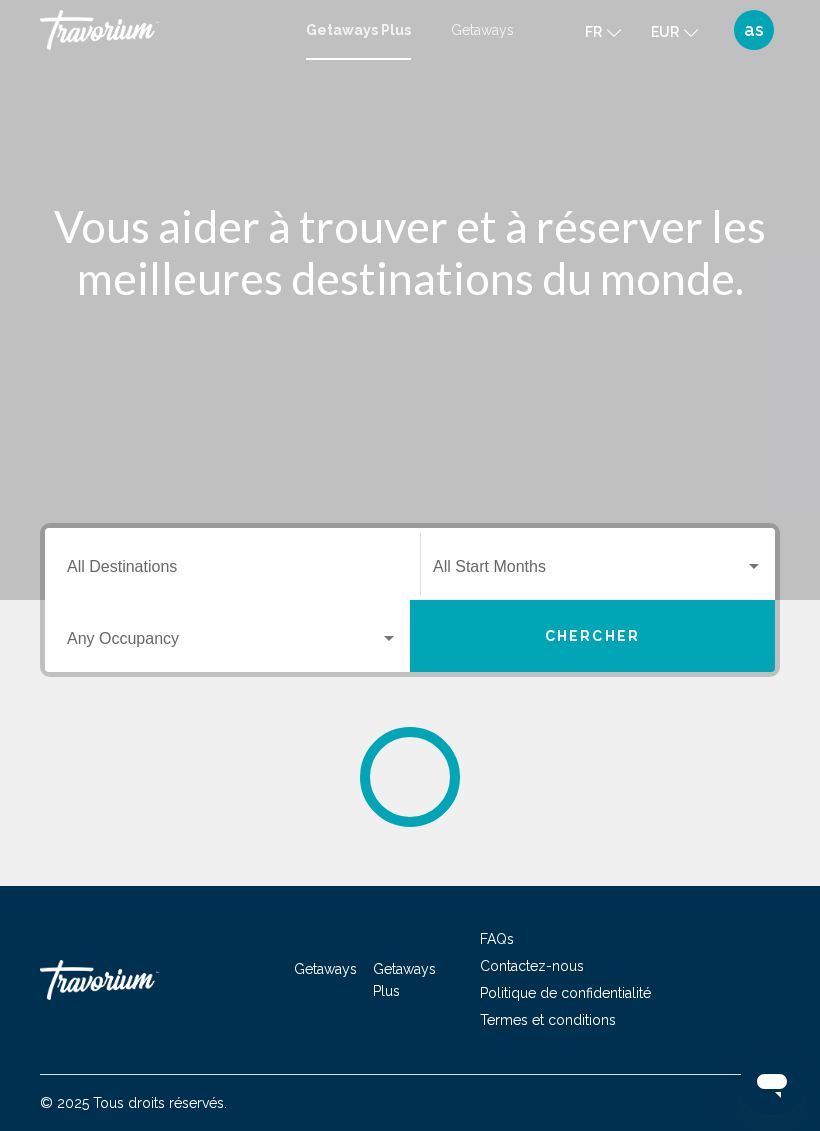 click on "Destination All Destinations" at bounding box center [232, 571] 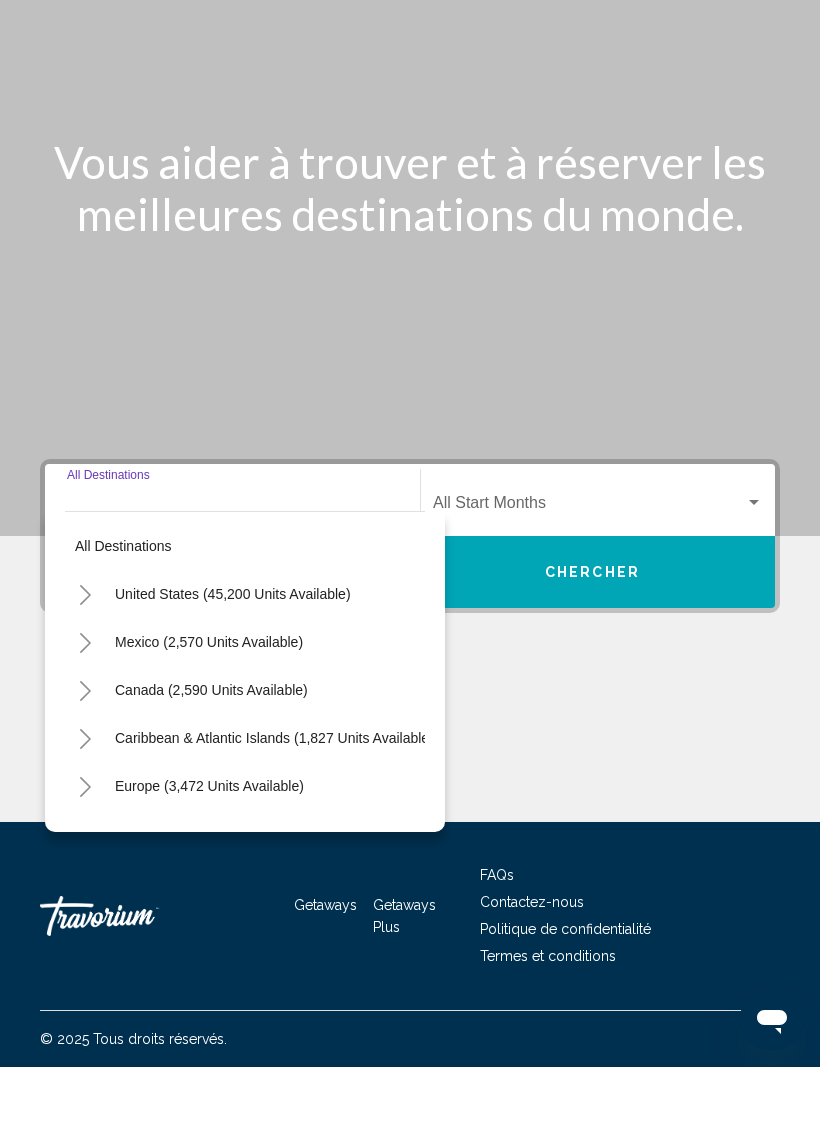 scroll, scrollTop: 49, scrollLeft: 0, axis: vertical 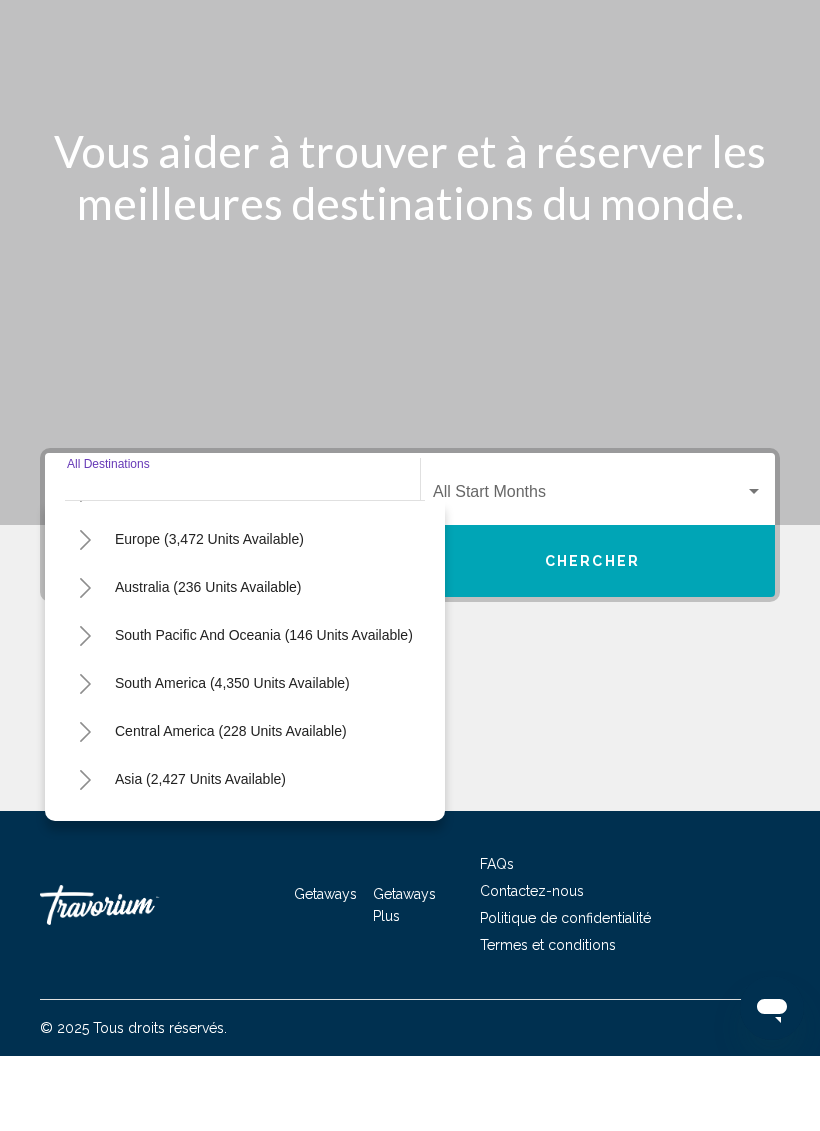 click 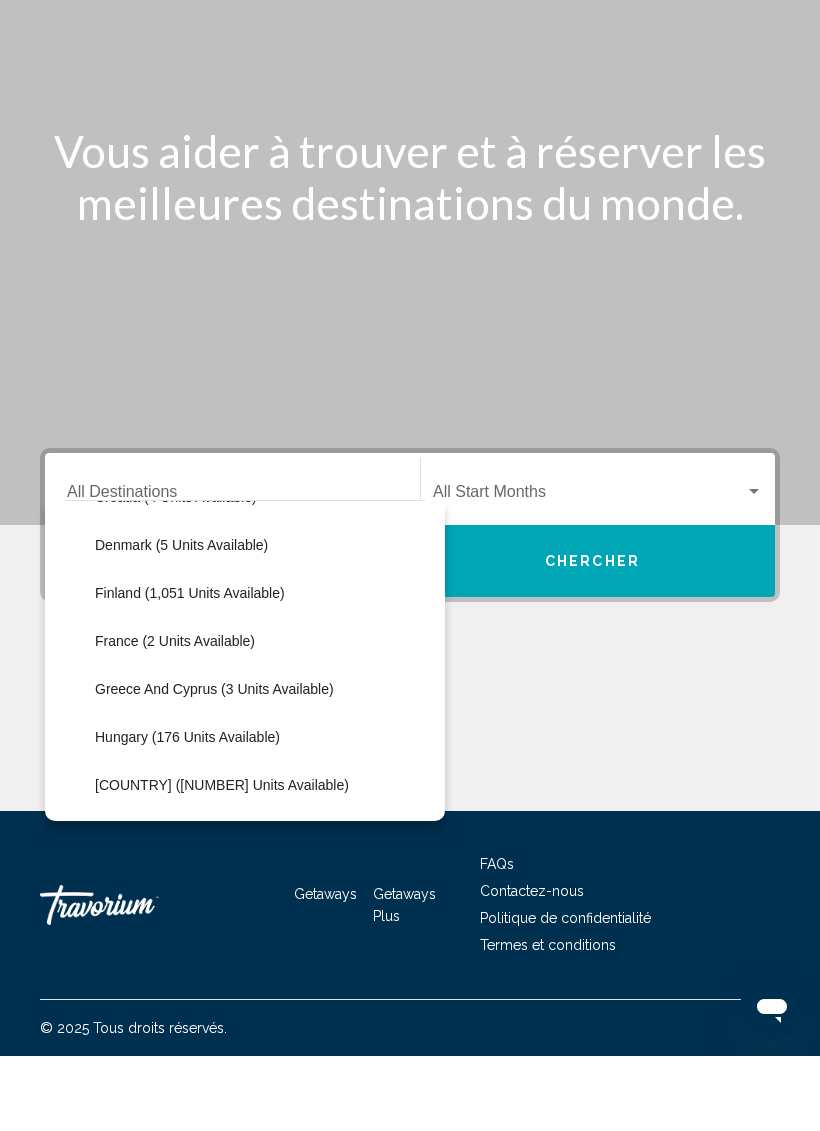 scroll, scrollTop: 423, scrollLeft: 0, axis: vertical 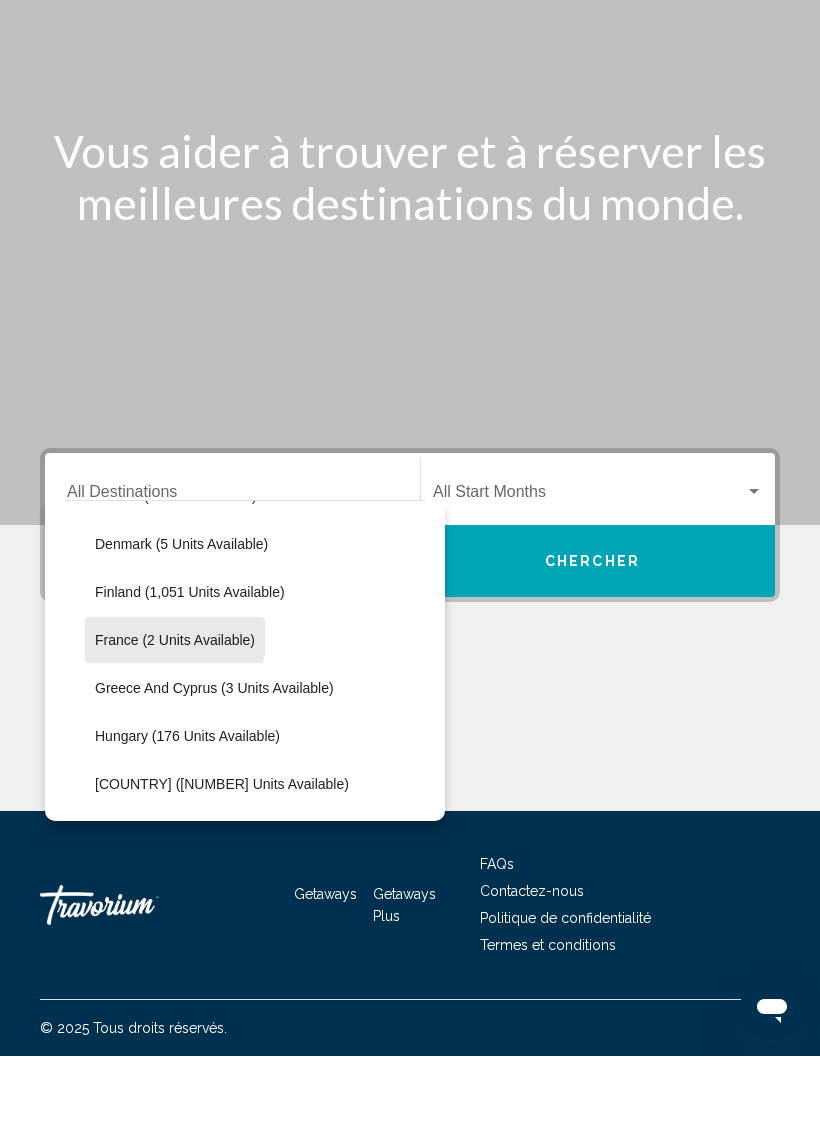 click on "France (2 units available)" 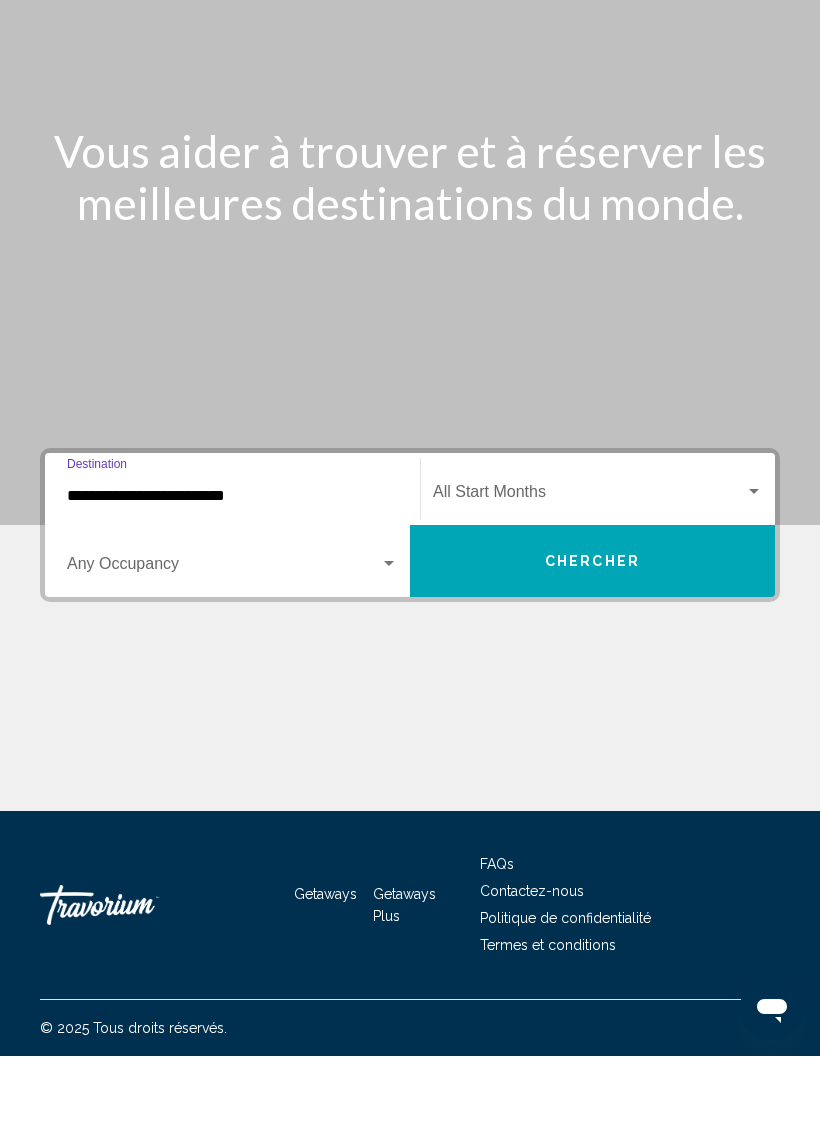 click on "Chercher" at bounding box center [592, 636] 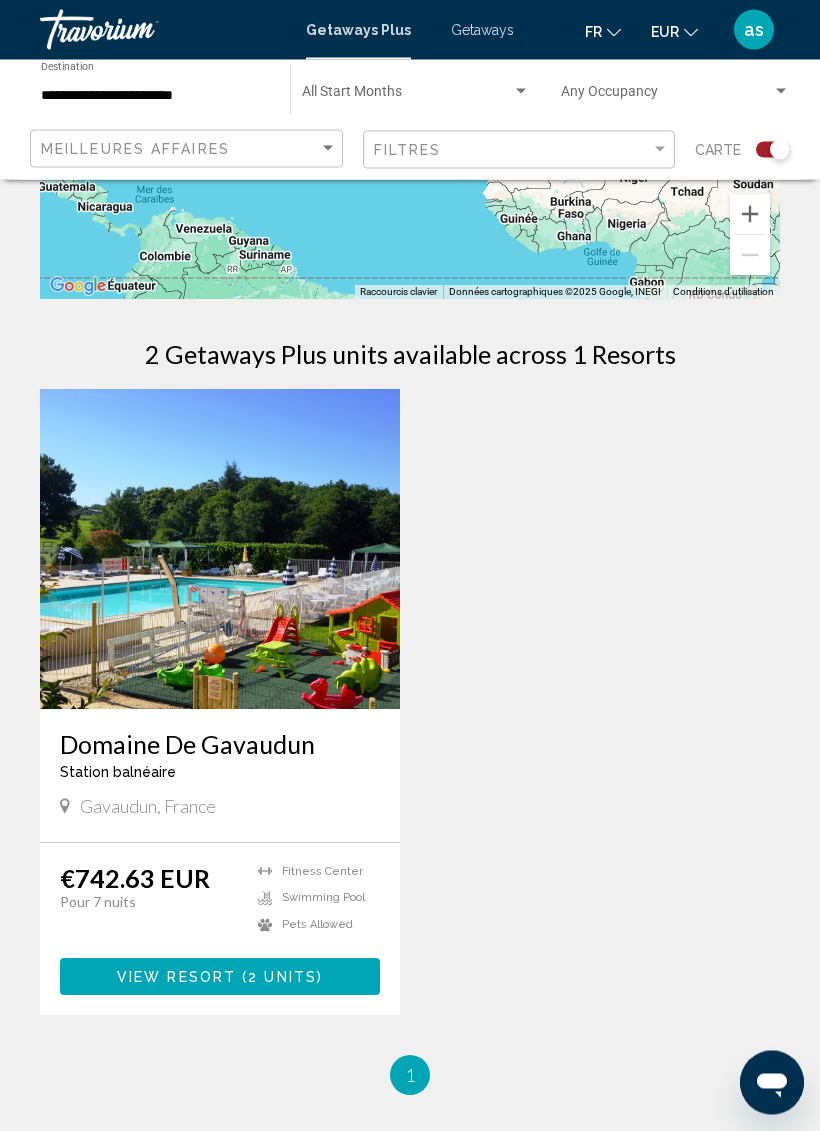 scroll, scrollTop: 0, scrollLeft: 0, axis: both 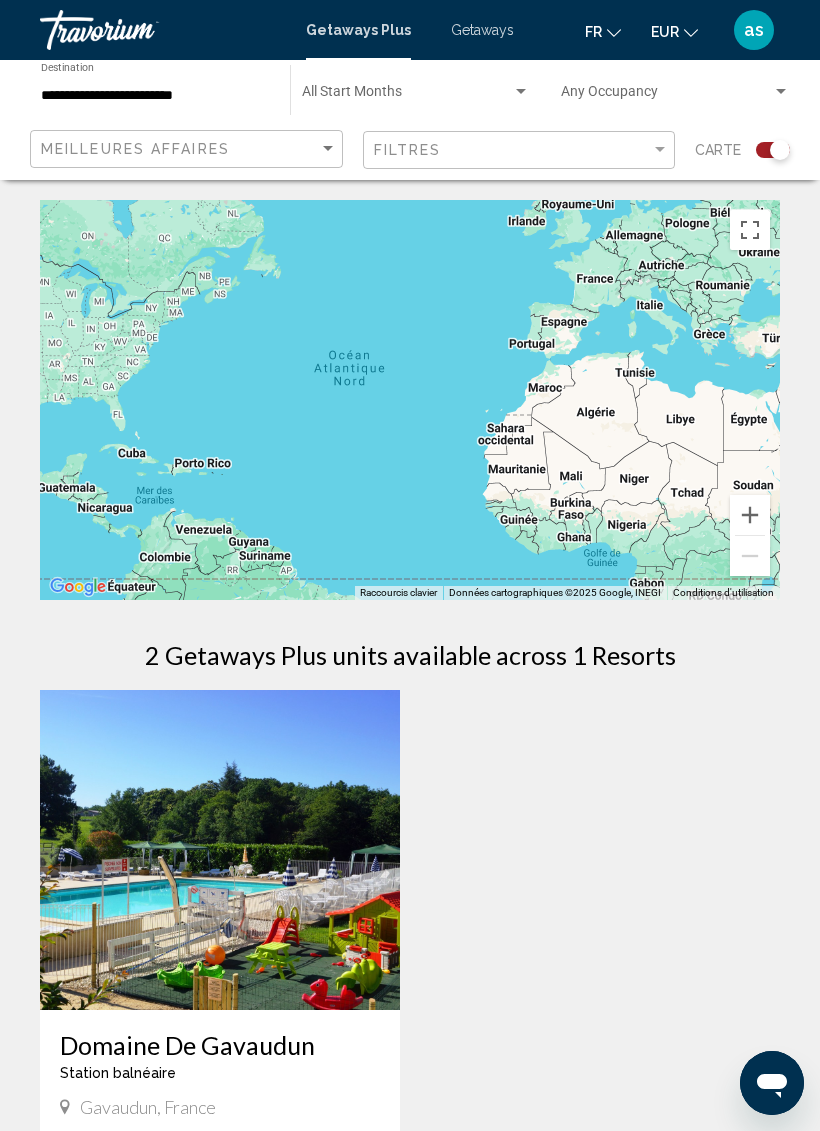 click on "Getaways" at bounding box center (482, 30) 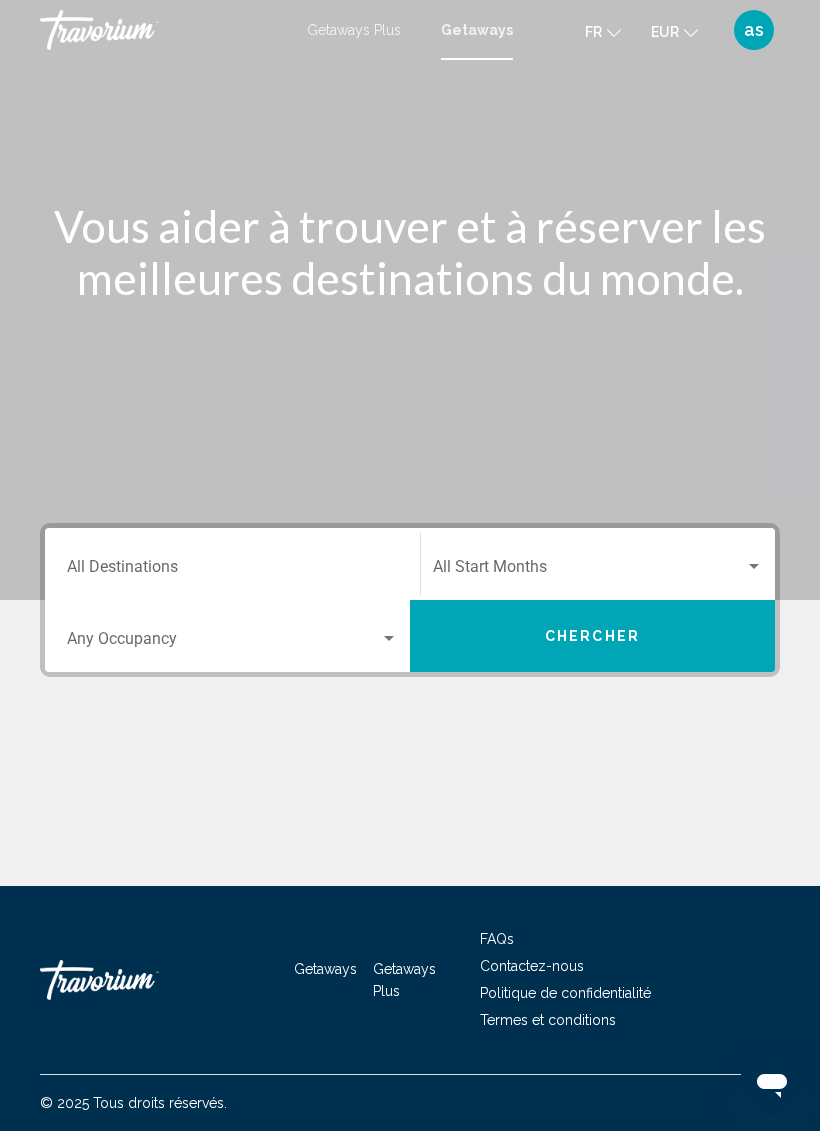 click on "Destination All Destinations" at bounding box center (232, 564) 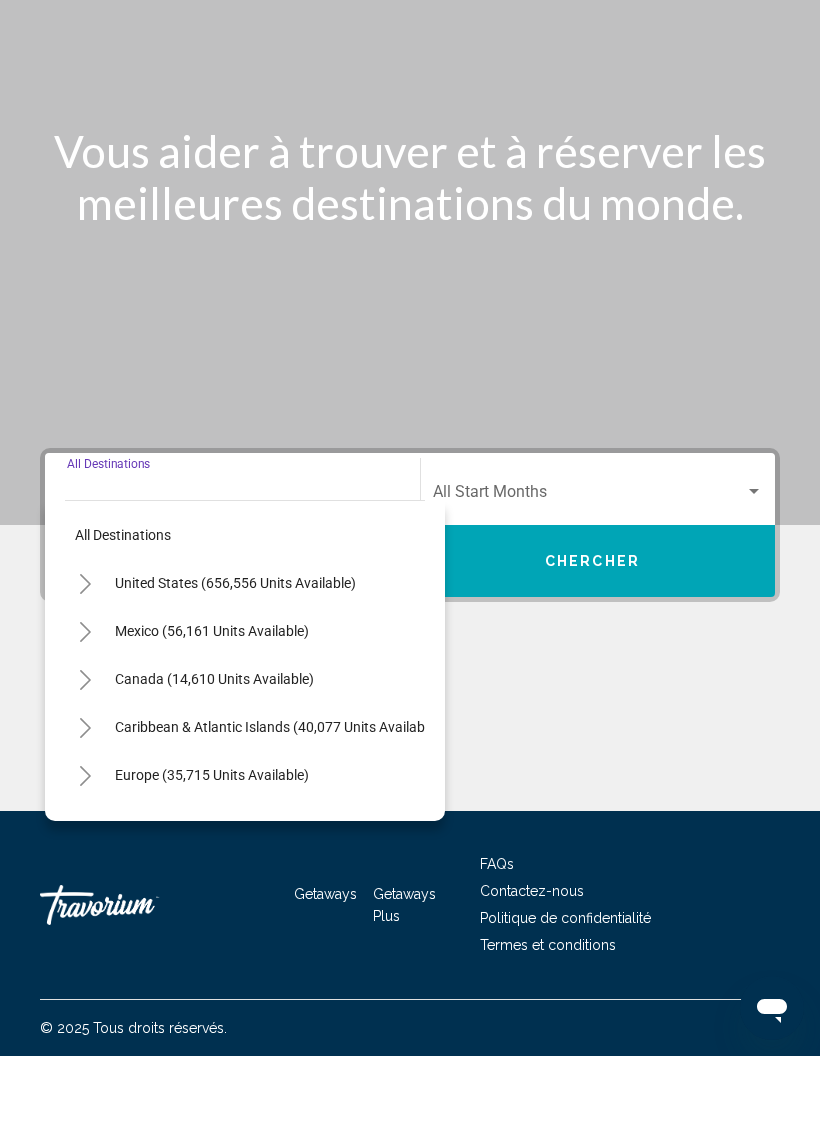 scroll, scrollTop: 49, scrollLeft: 0, axis: vertical 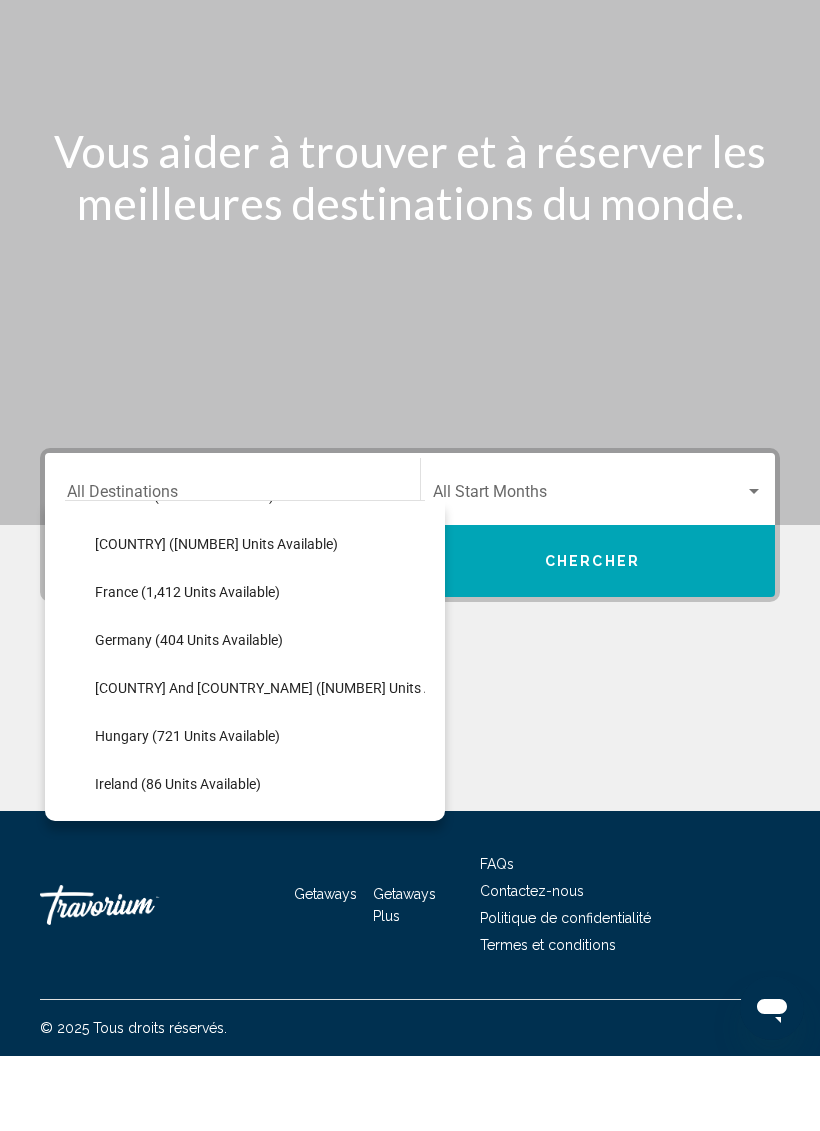 click on "France (1,412 units available)" 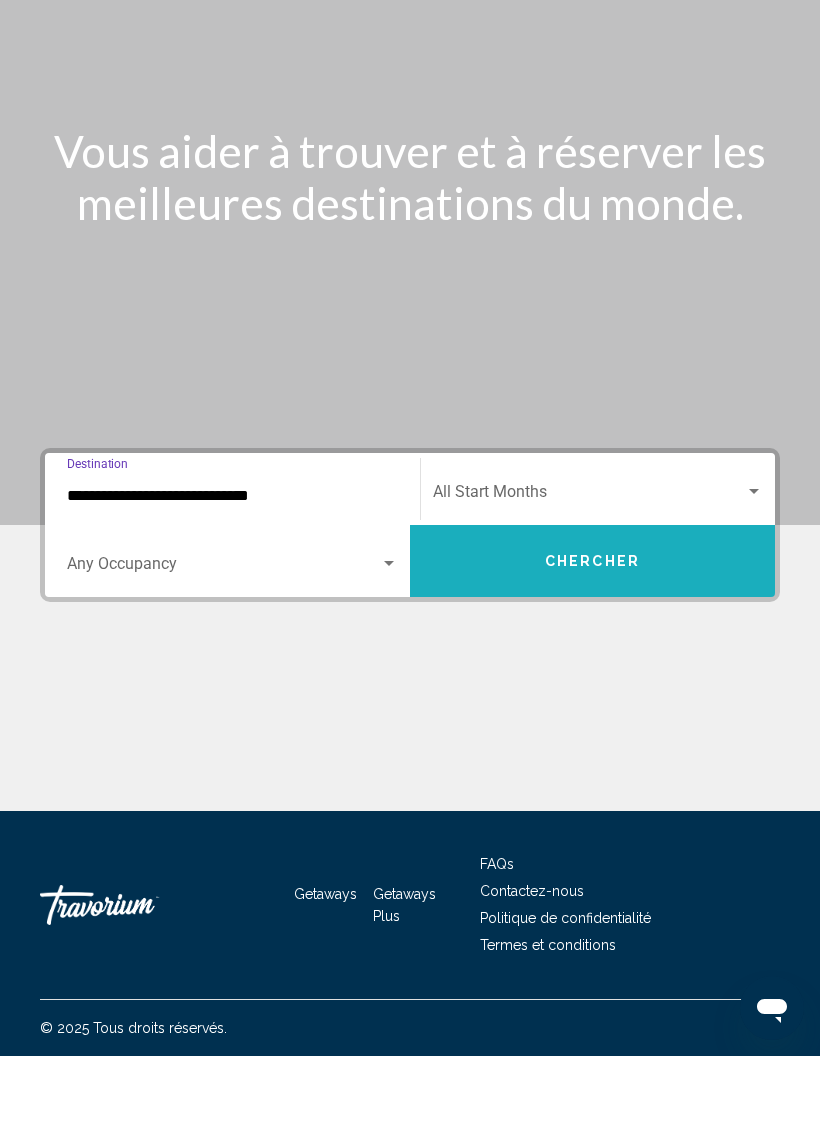 click on "Chercher" at bounding box center [592, 636] 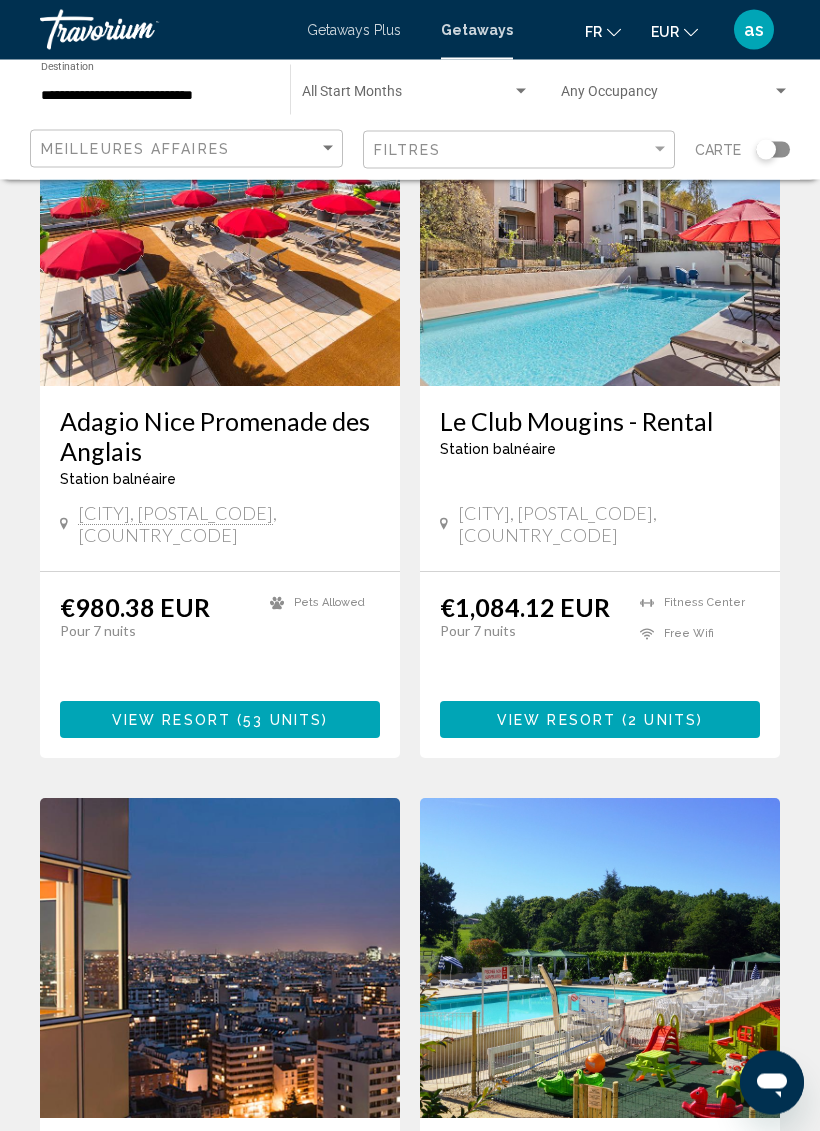 scroll, scrollTop: 199, scrollLeft: 0, axis: vertical 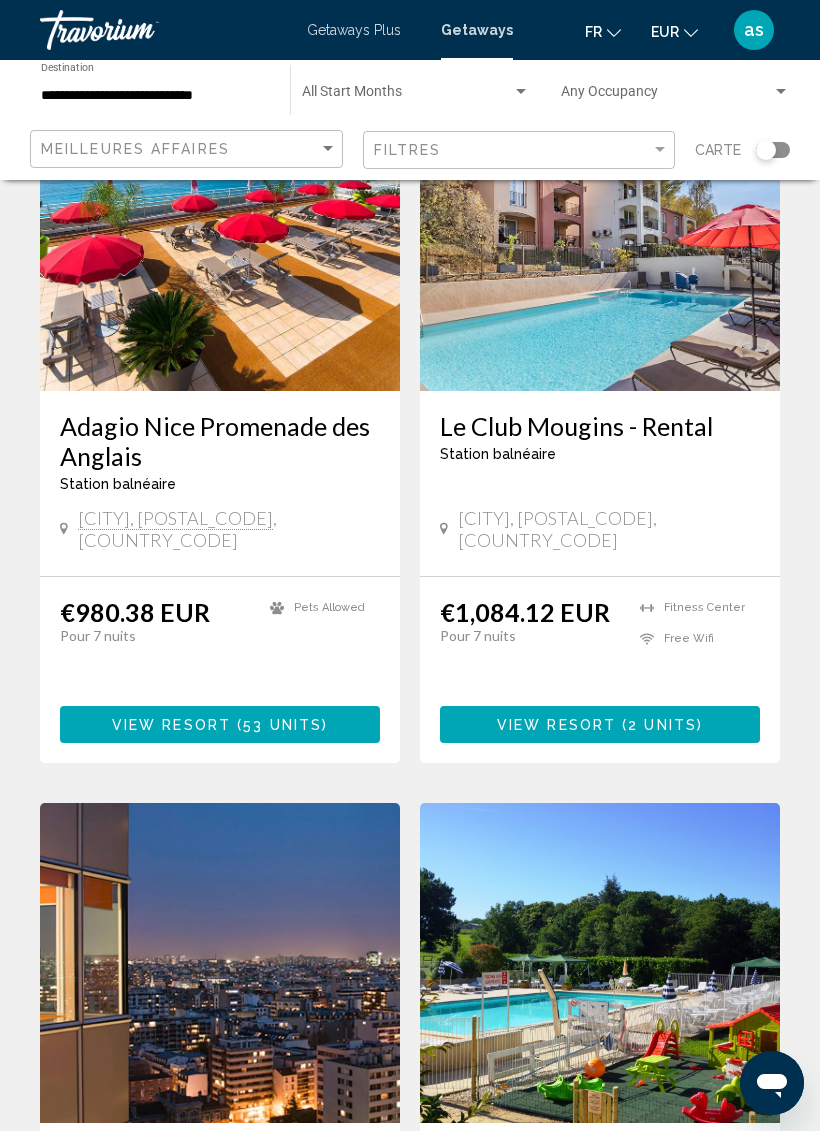 click on "Getaways Plus Getaways fr
English Español Français Italiano Português русский EUR
USD ($) MXN (Mex$) CAD (Can$) GBP (£) EUR (€) AUD (A$) NZD (NZ$) CNY (CN¥) as Se connecter" at bounding box center [410, 30] 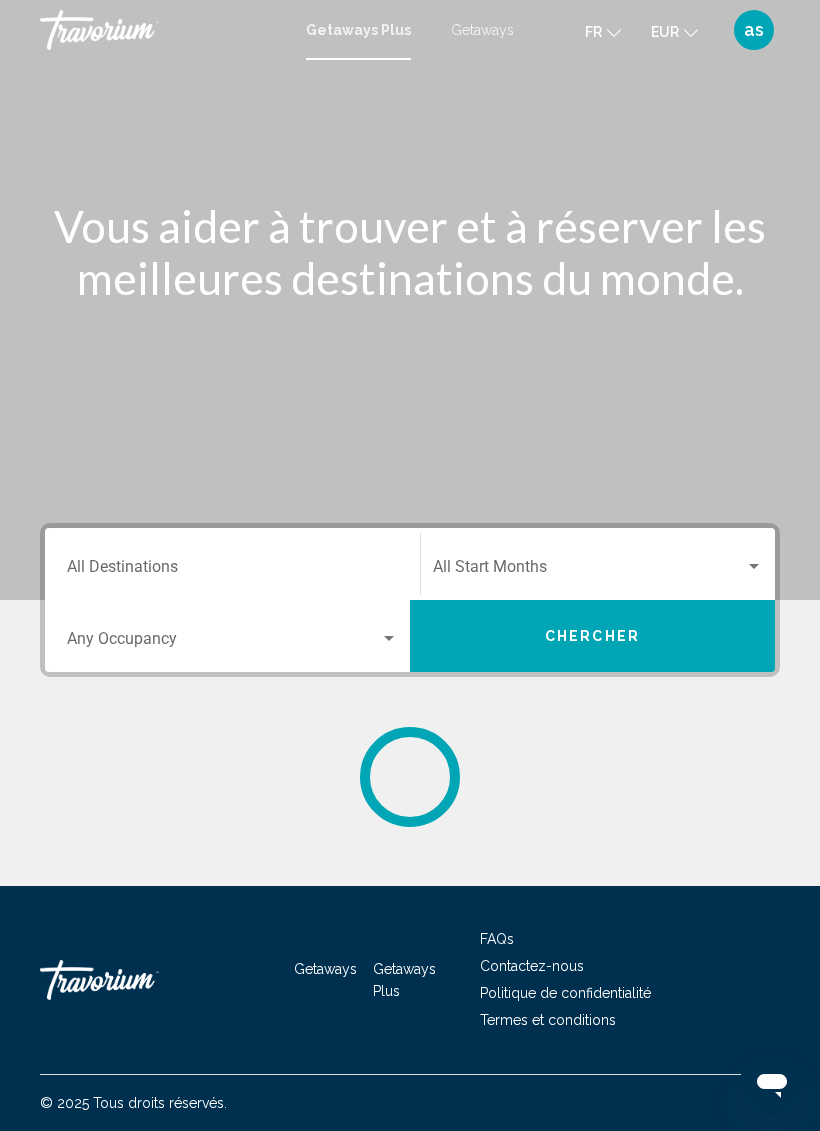 scroll, scrollTop: 0, scrollLeft: 0, axis: both 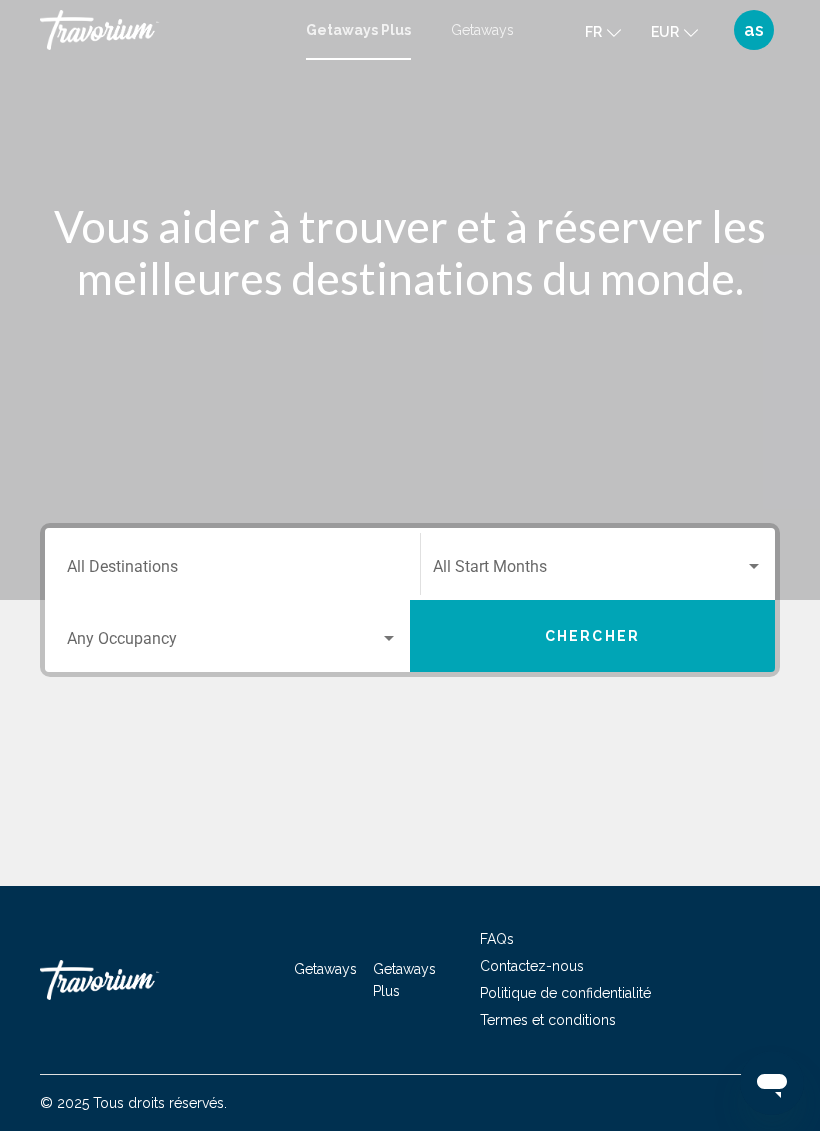 click on "Destination All Destinations" at bounding box center [232, 564] 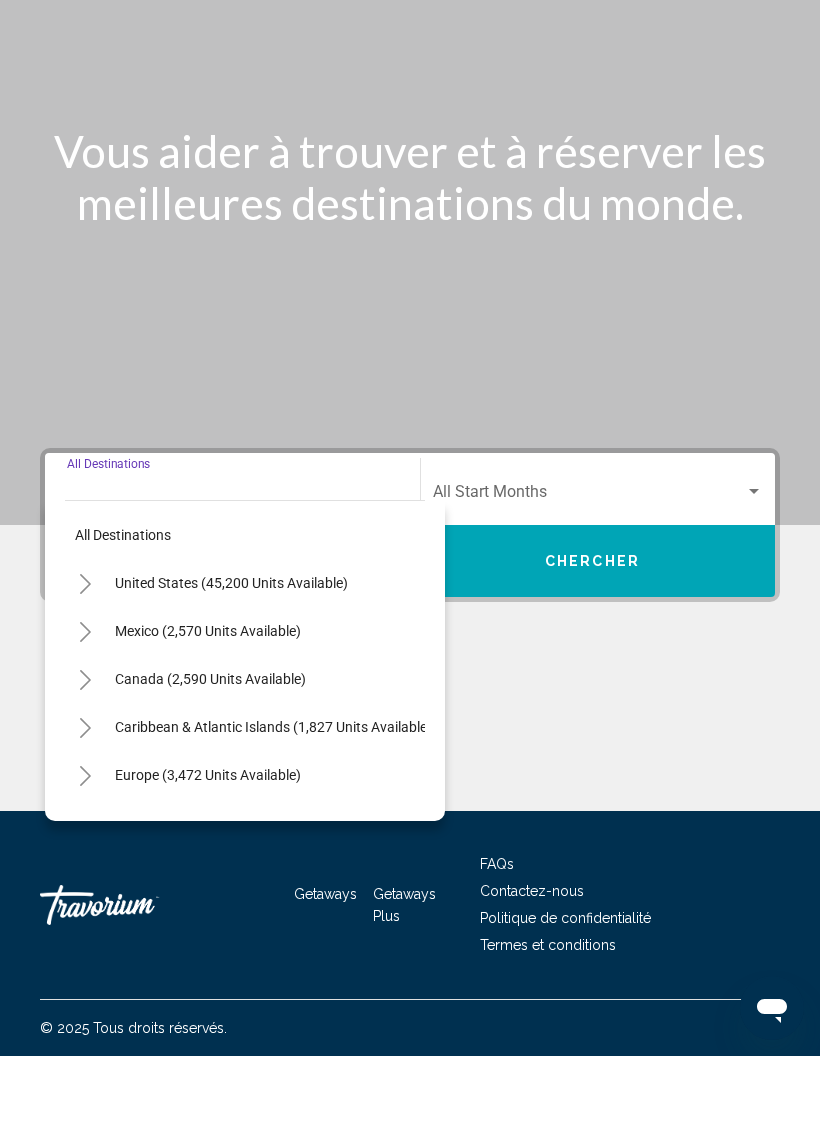 scroll, scrollTop: 49, scrollLeft: 0, axis: vertical 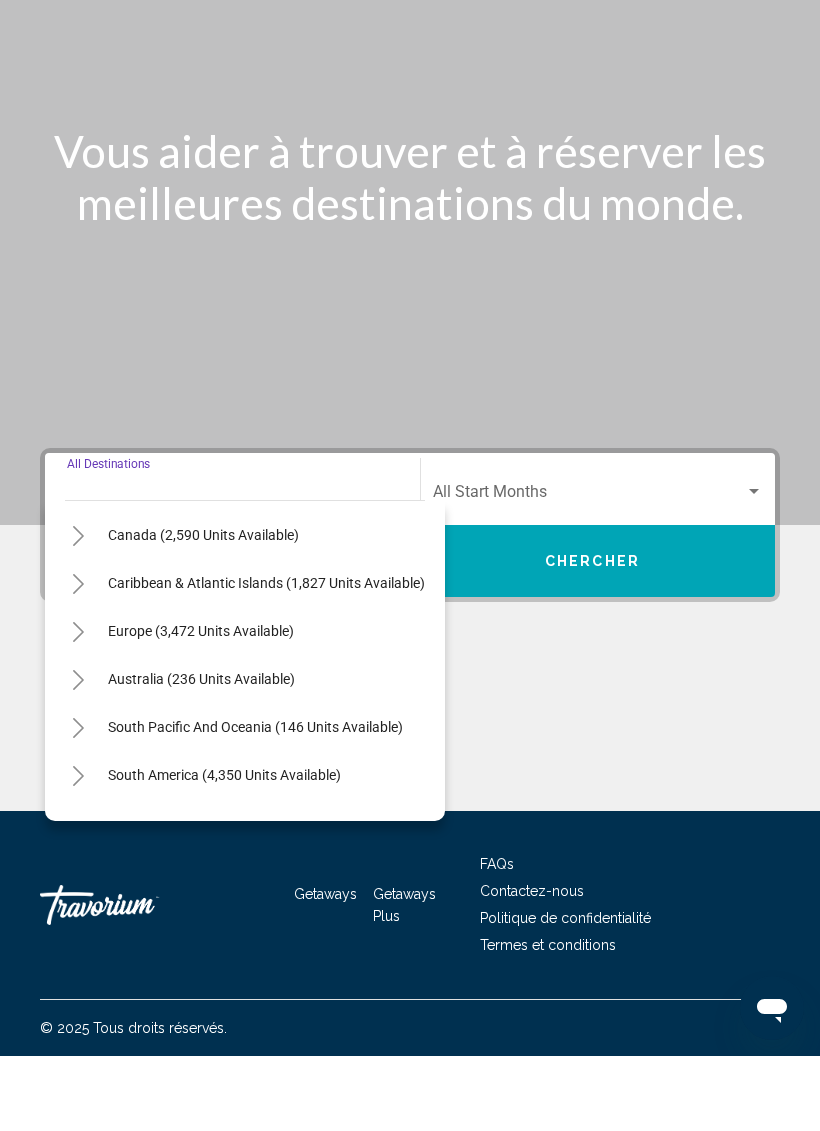 click 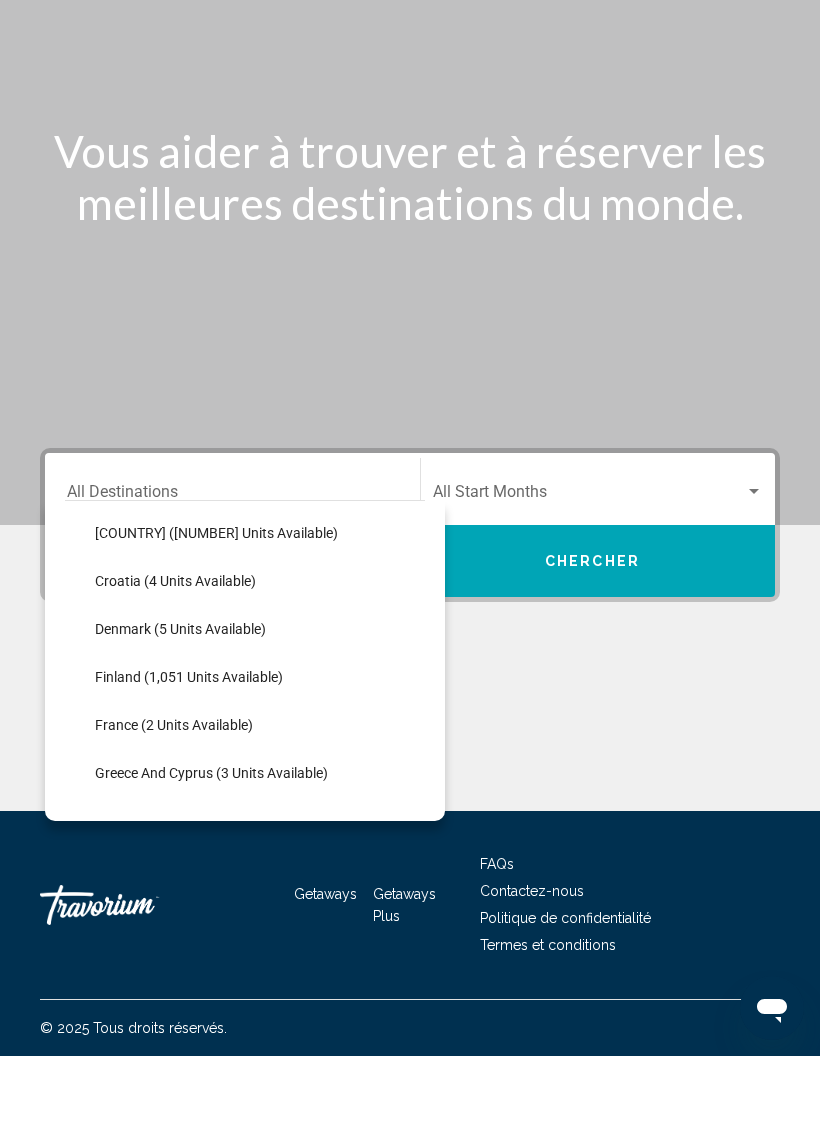 scroll, scrollTop: 338, scrollLeft: 0, axis: vertical 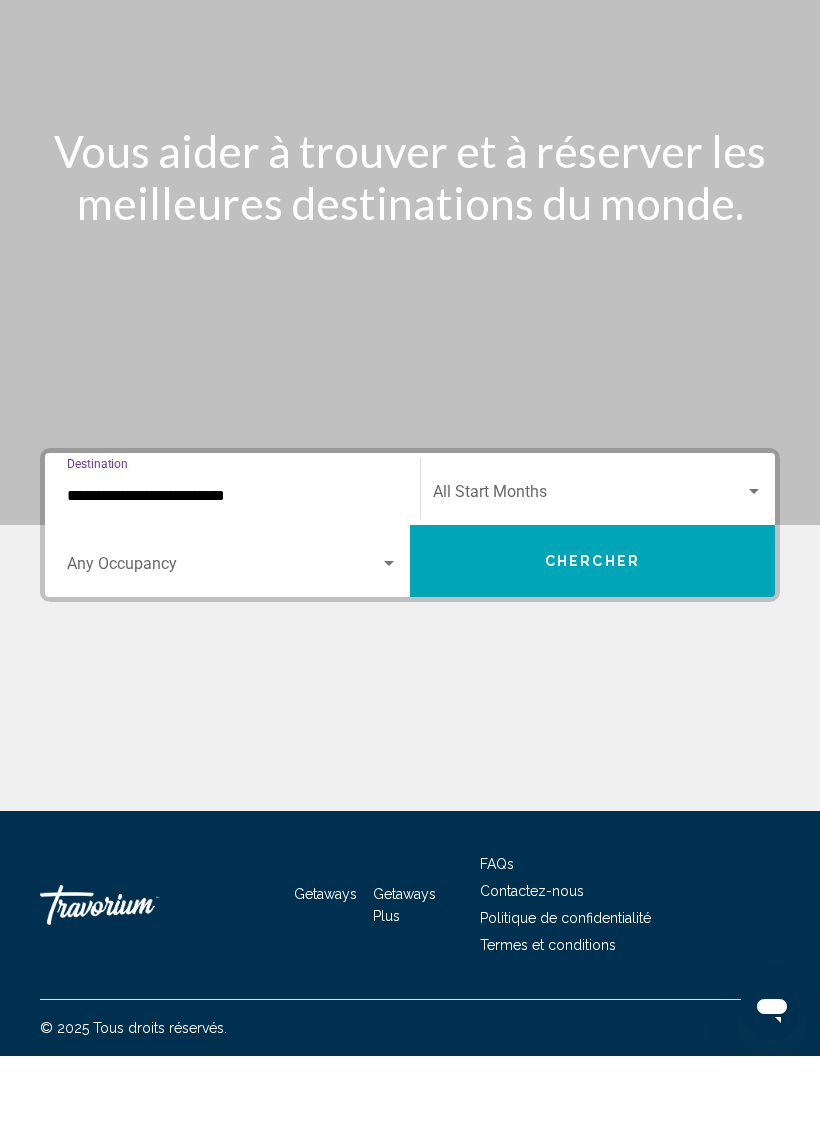 click on "Chercher" at bounding box center [592, 636] 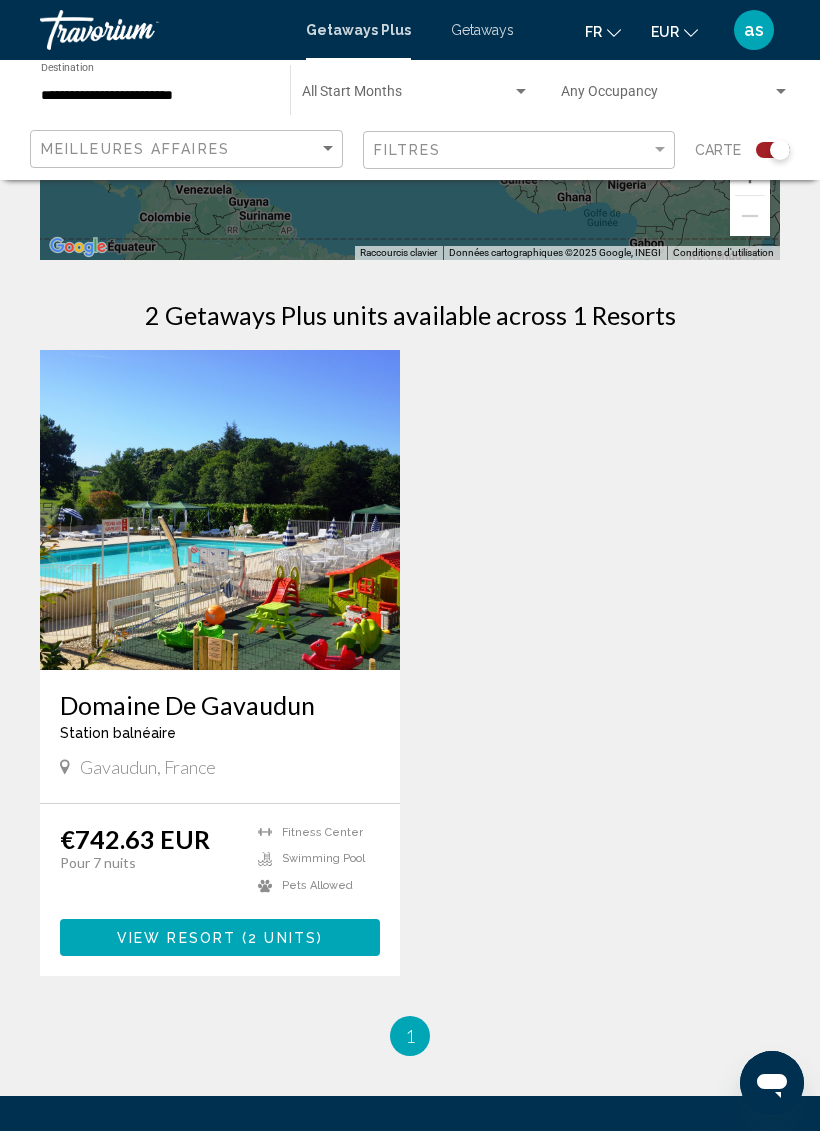 scroll, scrollTop: 339, scrollLeft: 0, axis: vertical 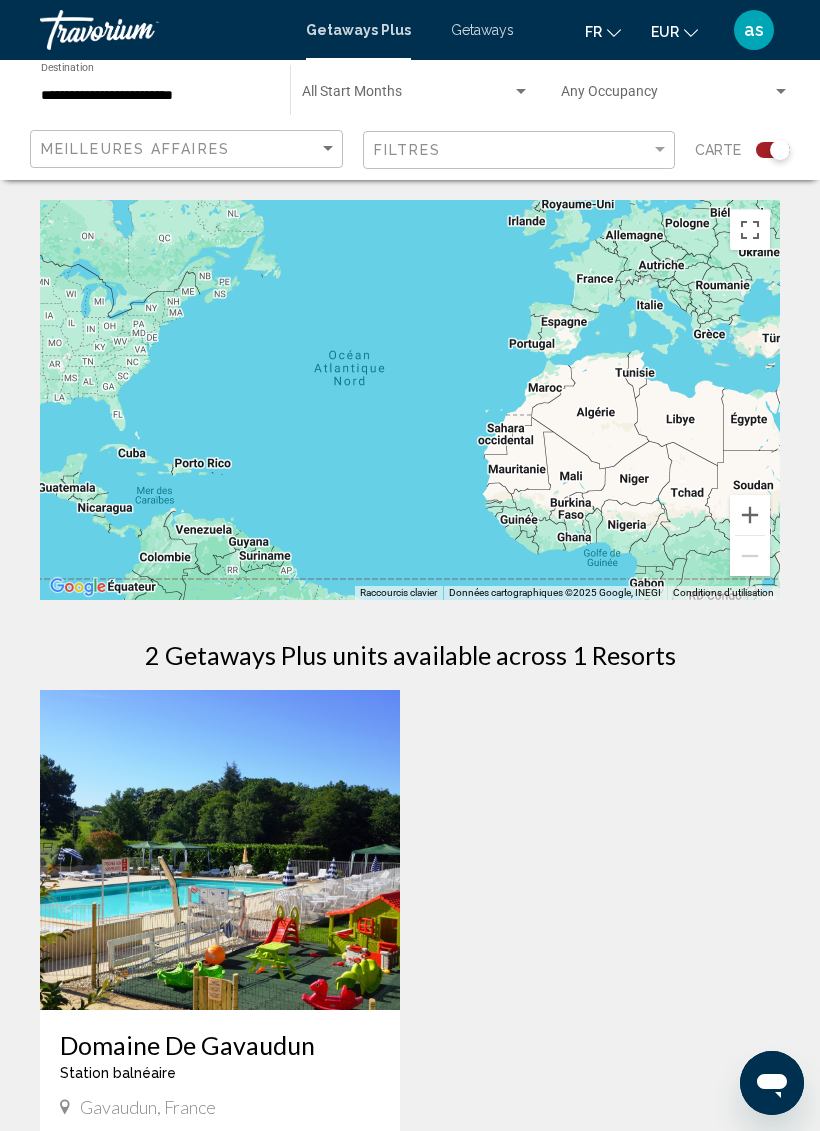 click on "Getaways" at bounding box center [482, 30] 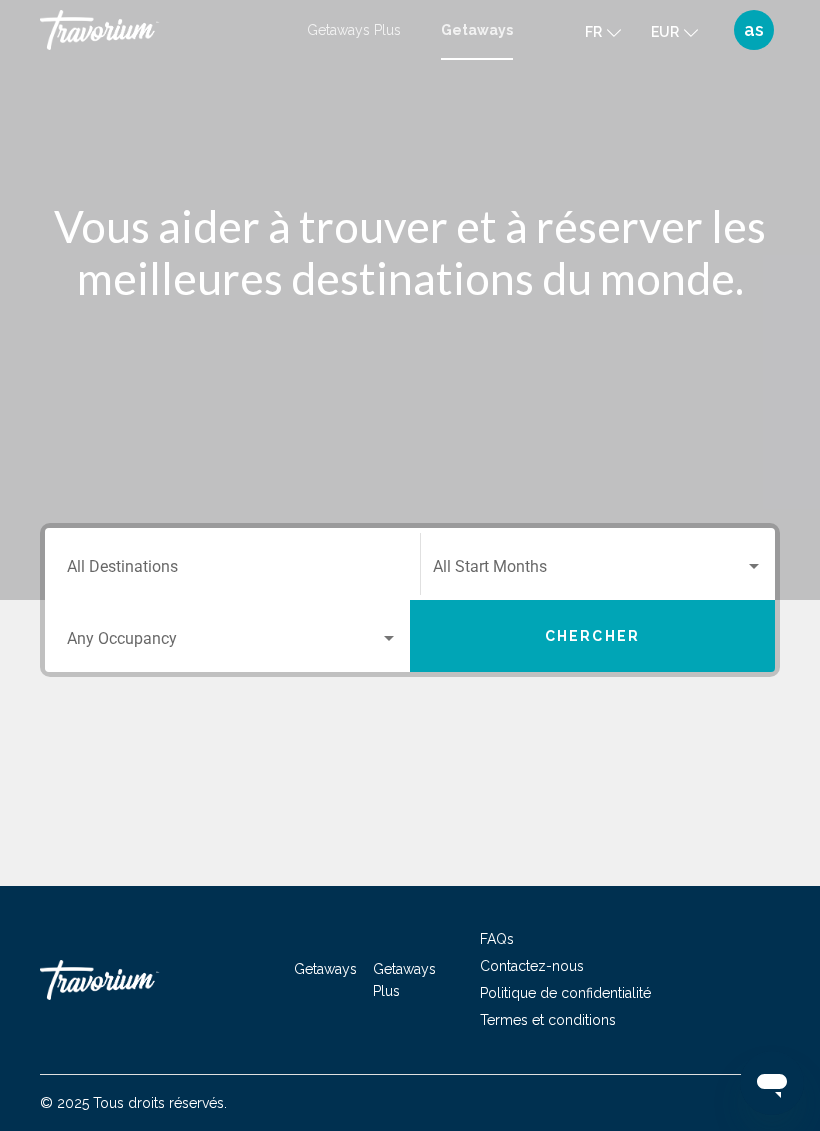 click on "Destination All Destinations" at bounding box center [232, 564] 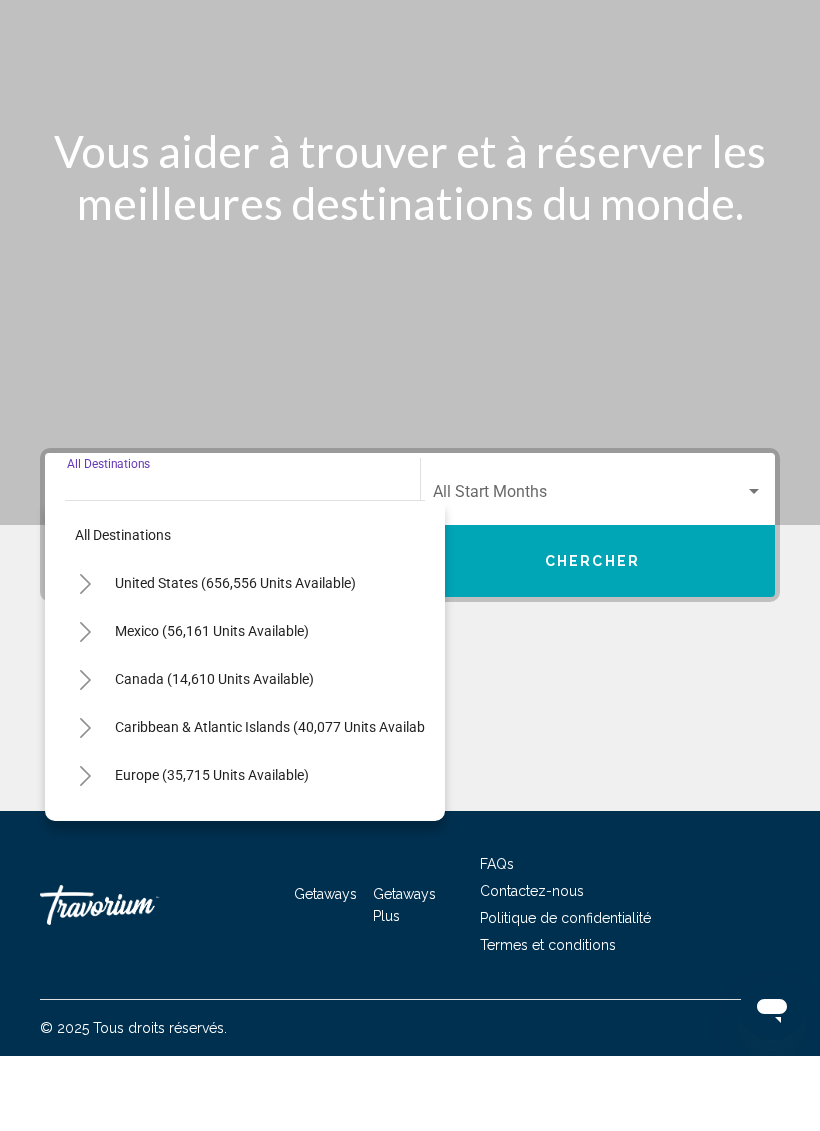 scroll, scrollTop: 49, scrollLeft: 0, axis: vertical 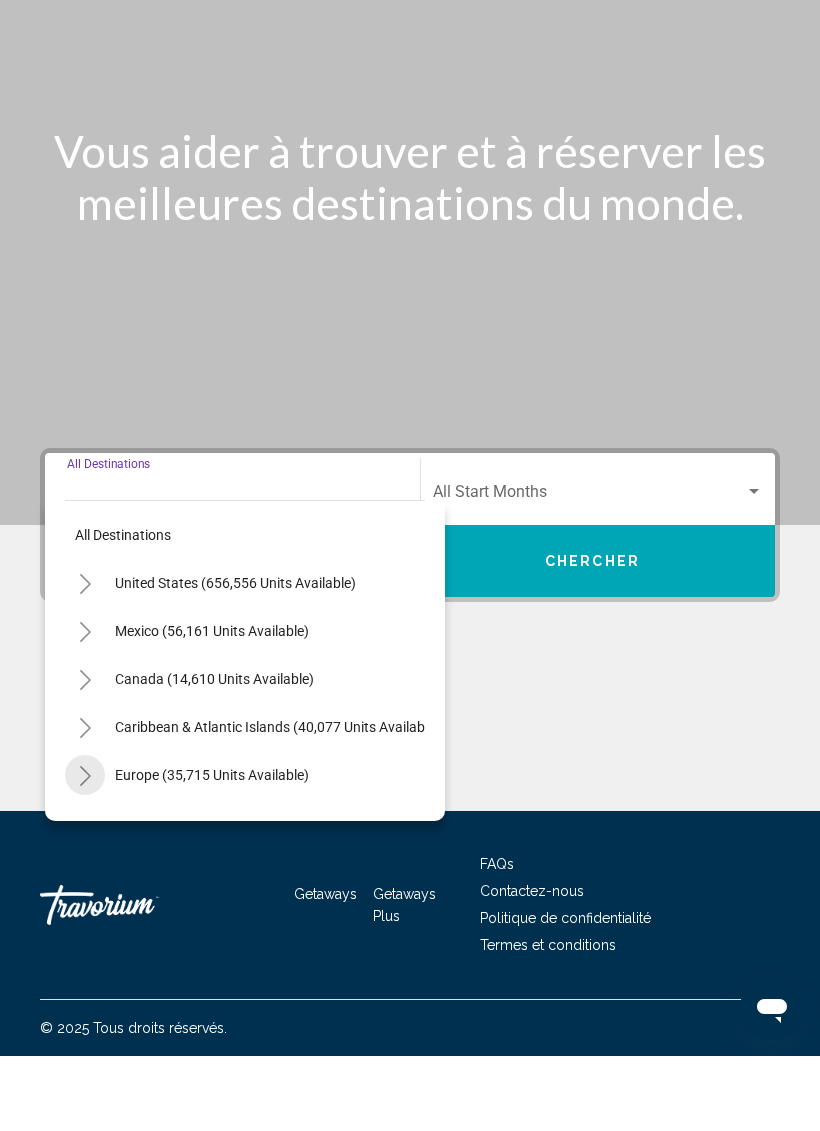 click 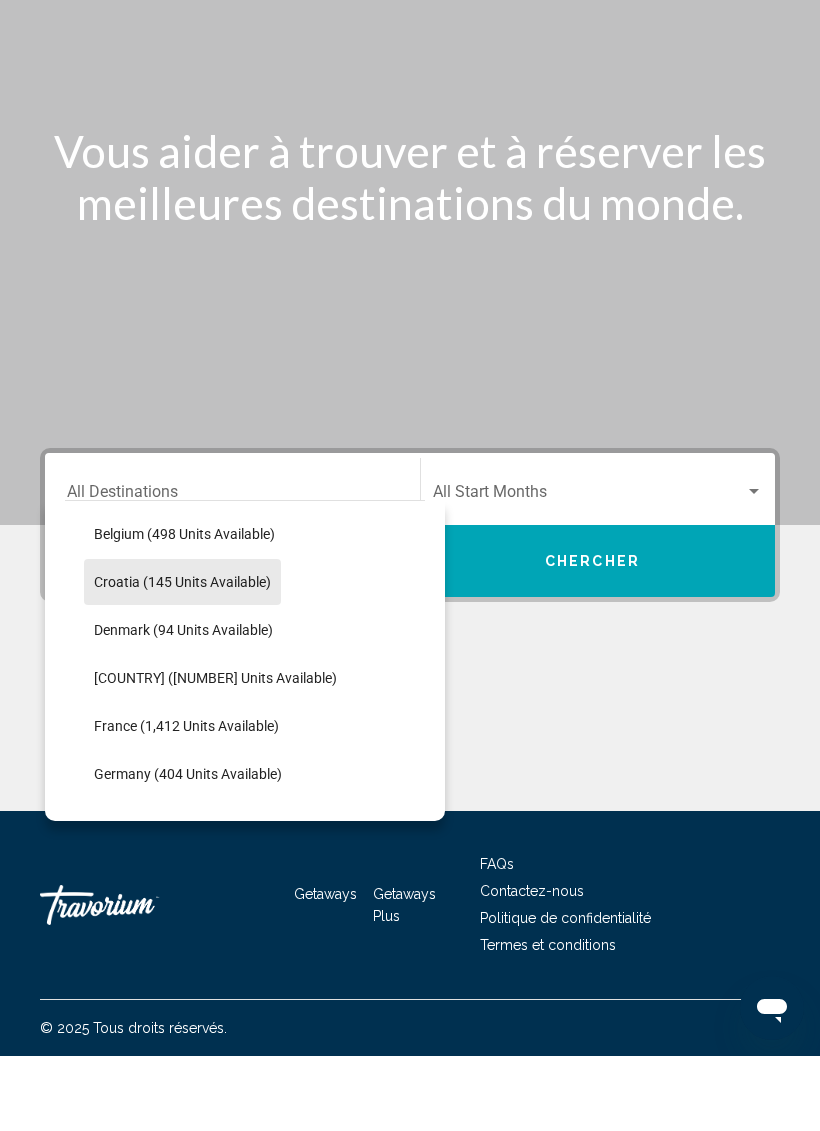 scroll, scrollTop: 383, scrollLeft: 1, axis: both 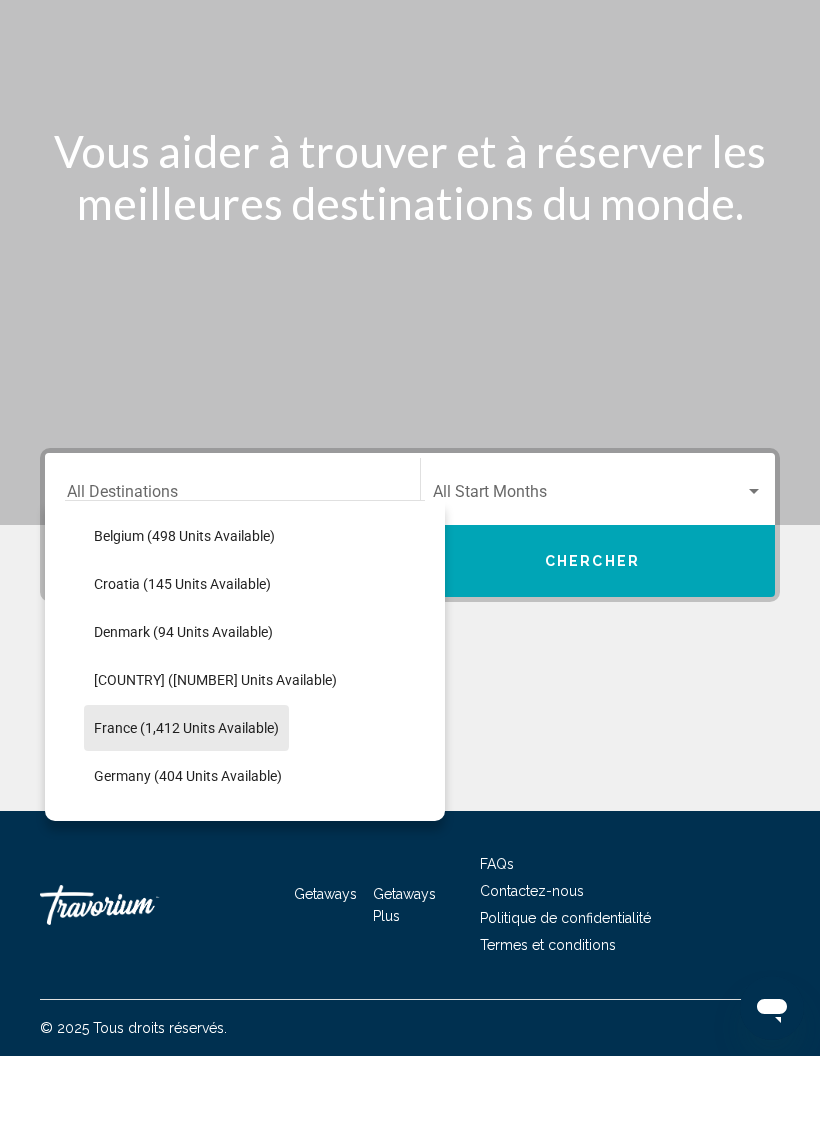 click on "France (1,412 units available)" 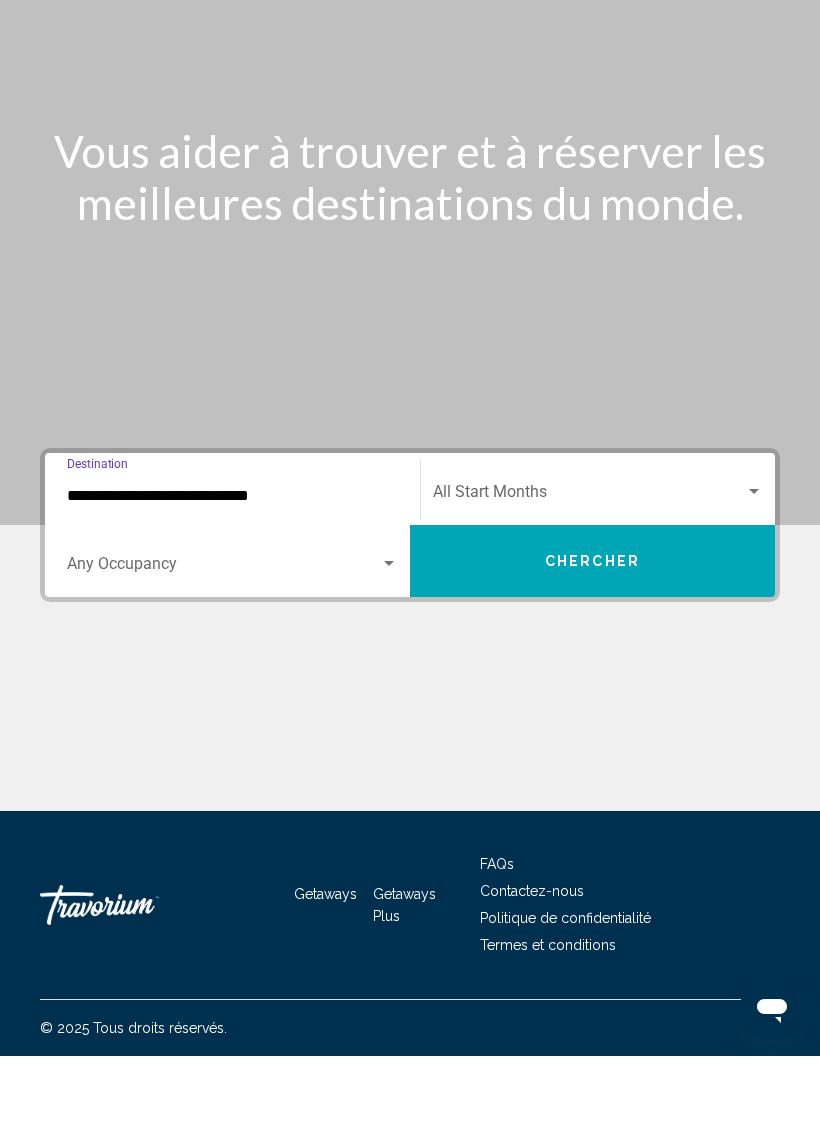 click on "Chercher" at bounding box center (592, 636) 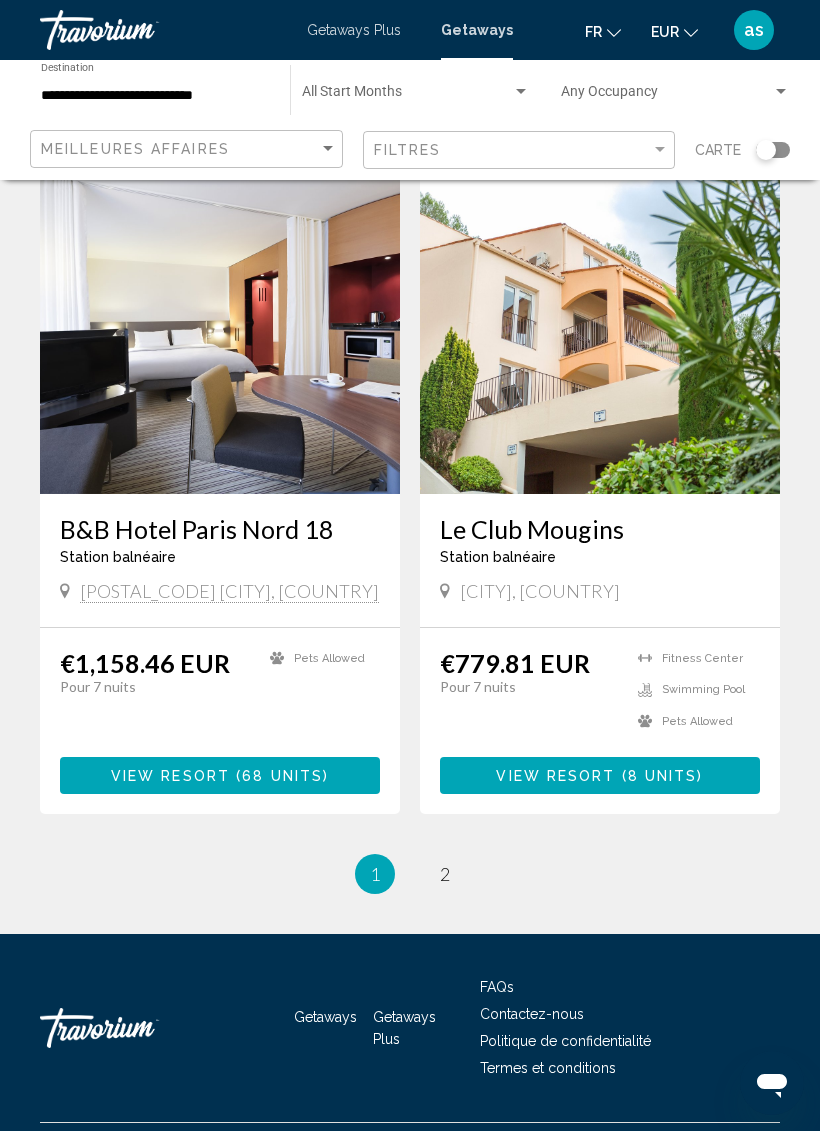 scroll, scrollTop: 3653, scrollLeft: 0, axis: vertical 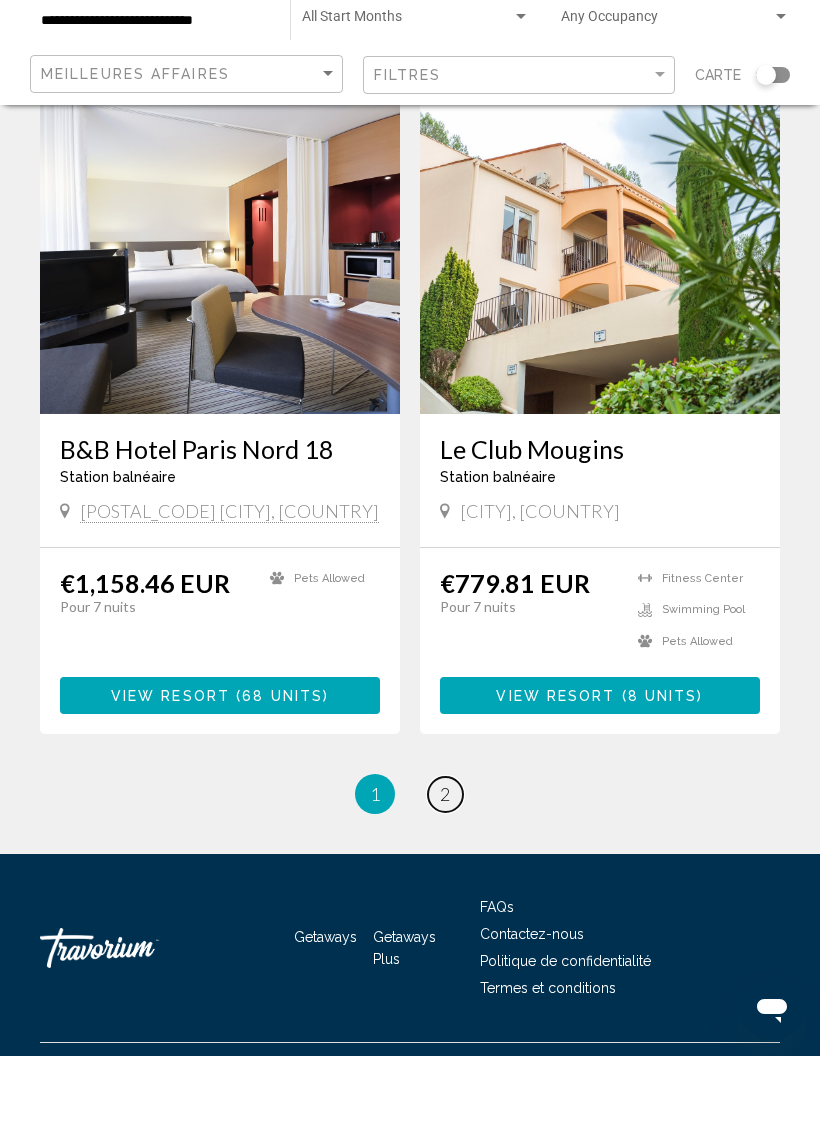 click on "2" at bounding box center (445, 869) 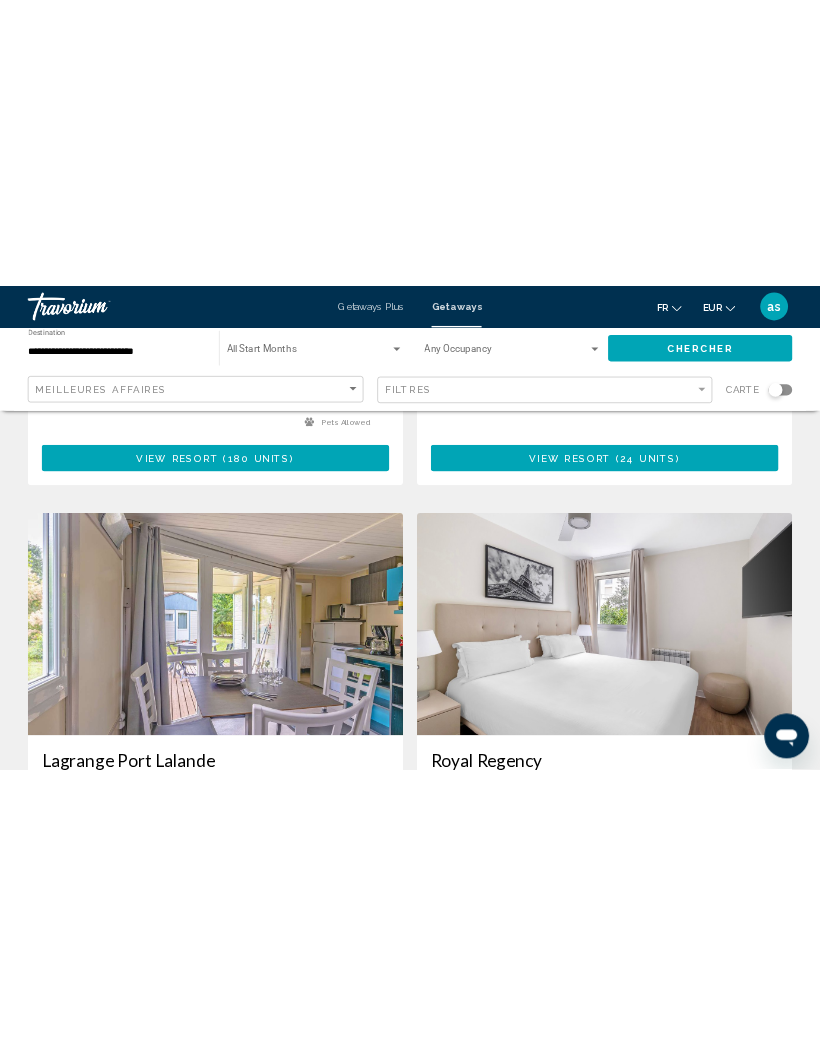 scroll, scrollTop: 1277, scrollLeft: 0, axis: vertical 